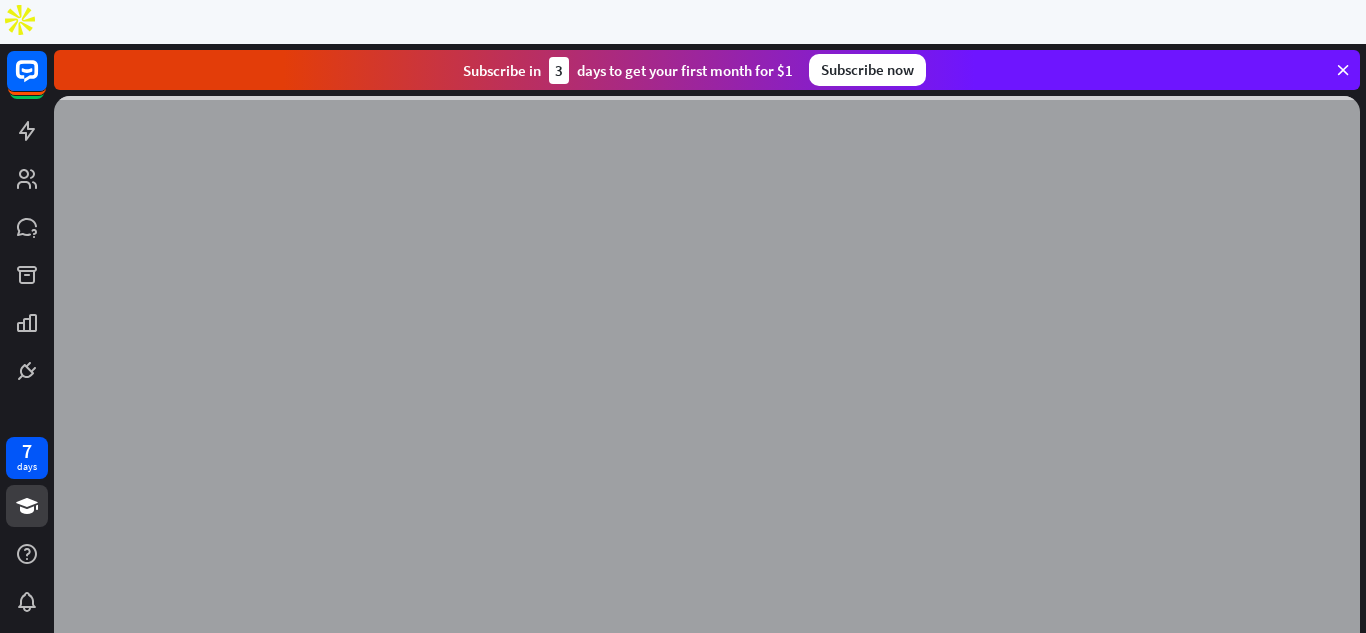 scroll, scrollTop: 0, scrollLeft: 0, axis: both 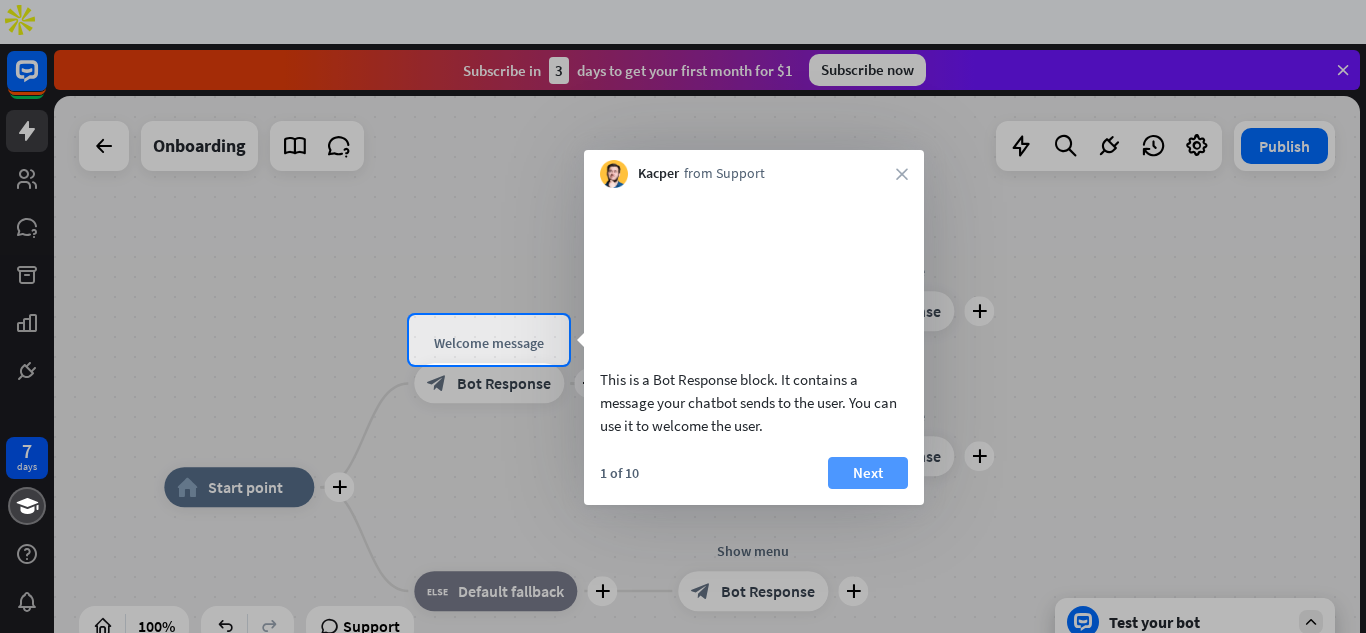 click on "Next" at bounding box center [868, 473] 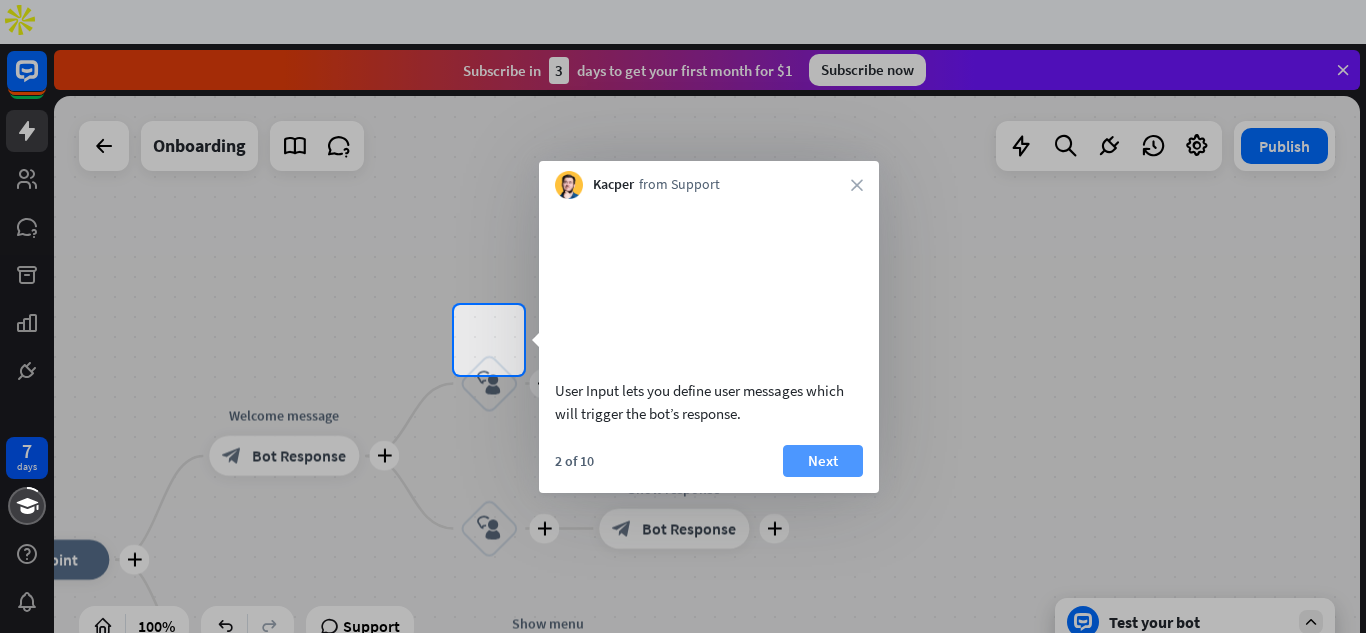 click on "Next" at bounding box center [823, 461] 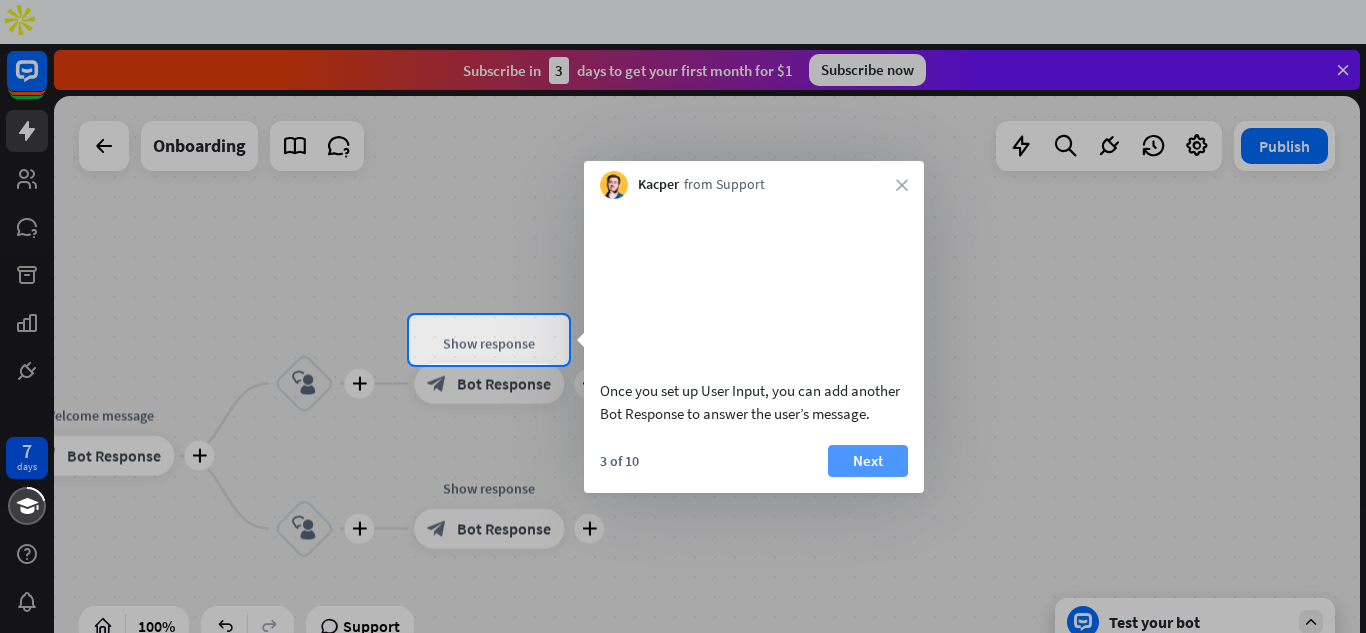 click on "Next" at bounding box center (868, 461) 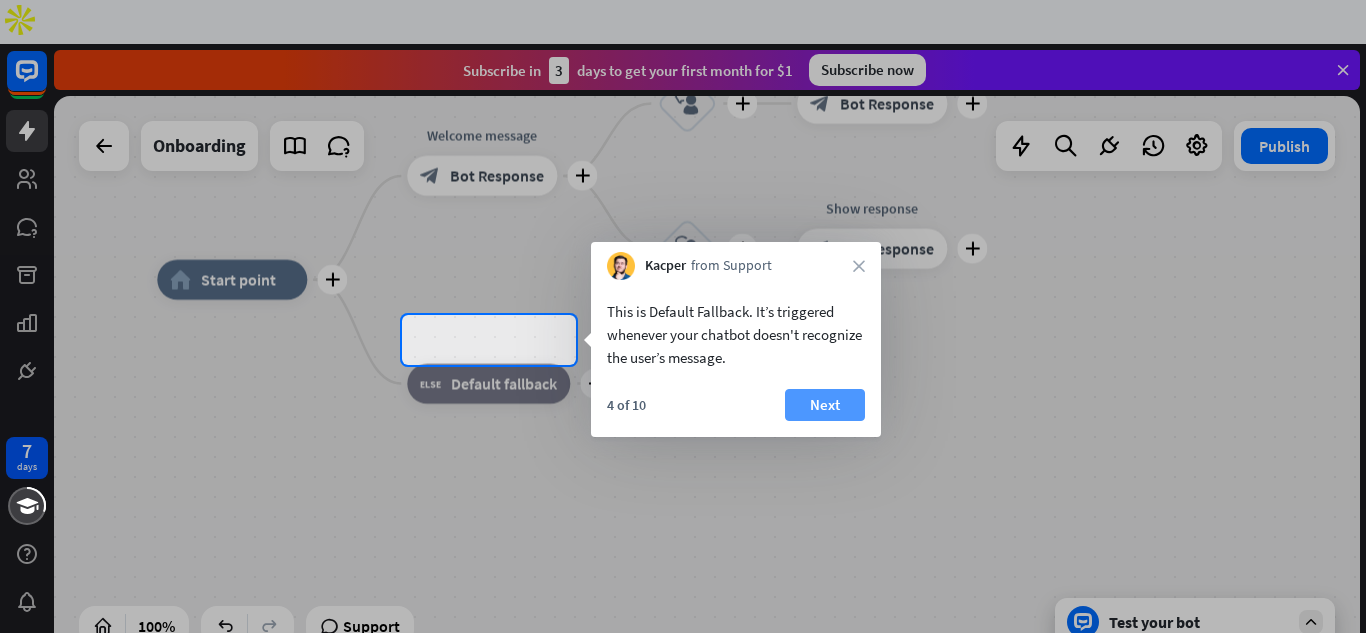 click on "Next" at bounding box center (825, 405) 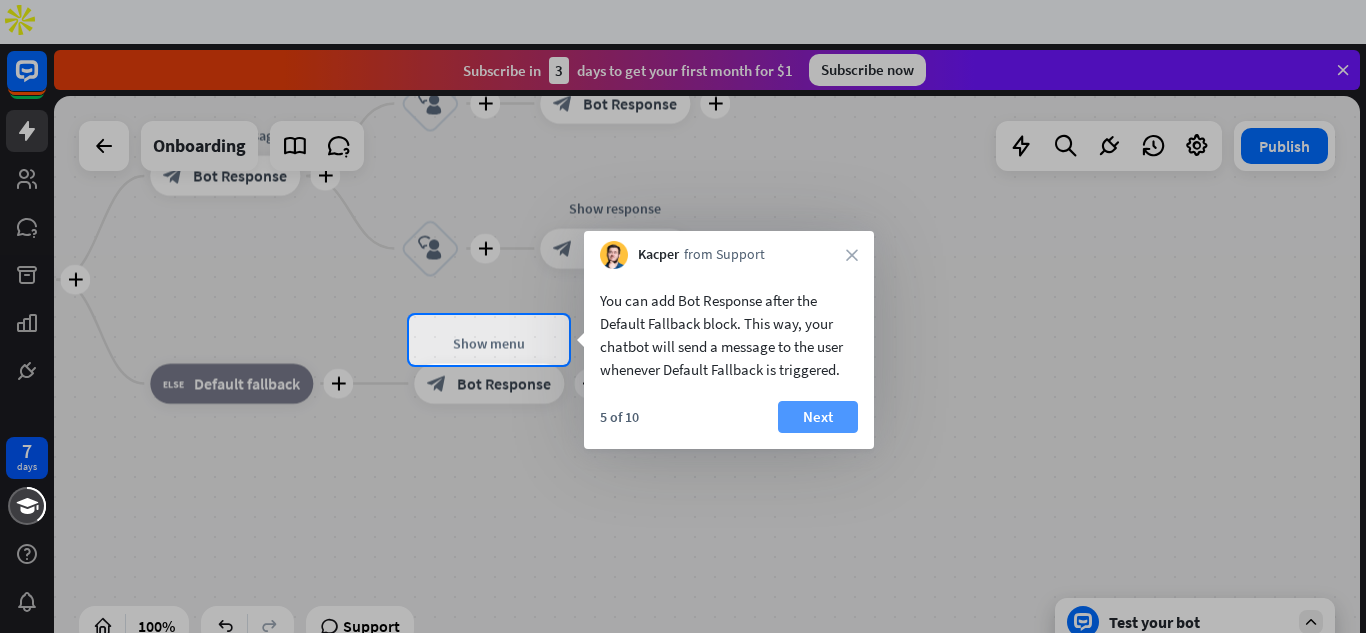 click on "Next" at bounding box center [818, 417] 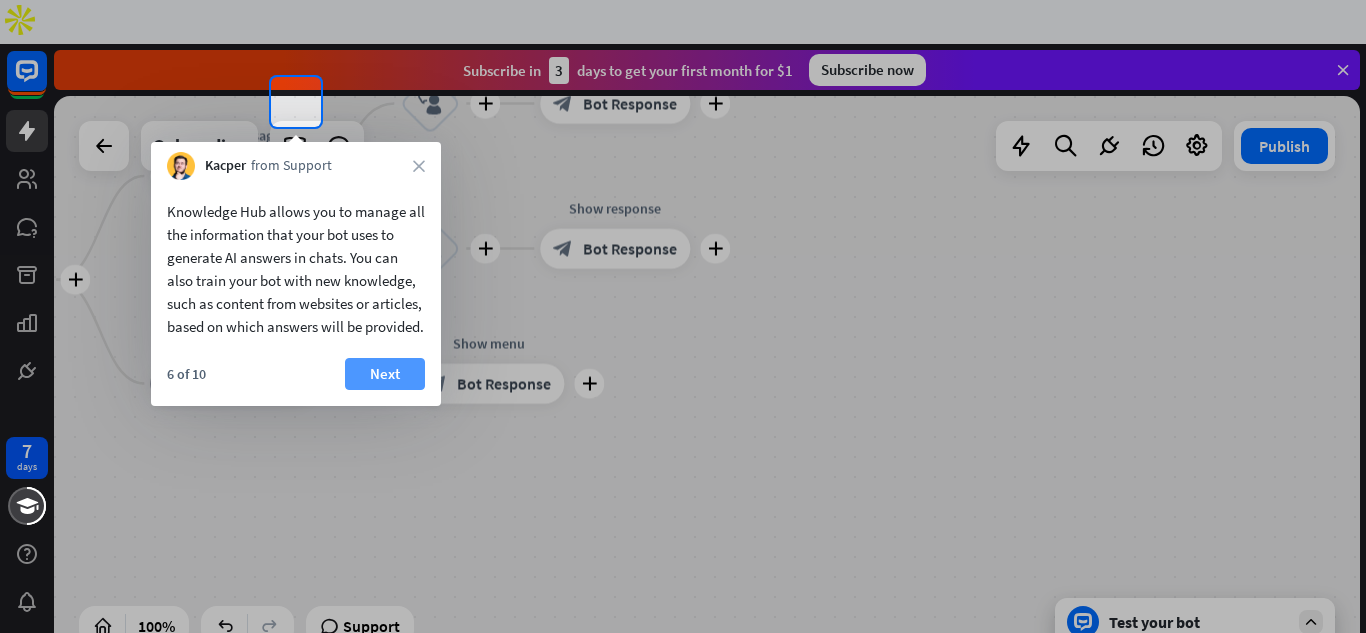 click on "Next" at bounding box center (385, 374) 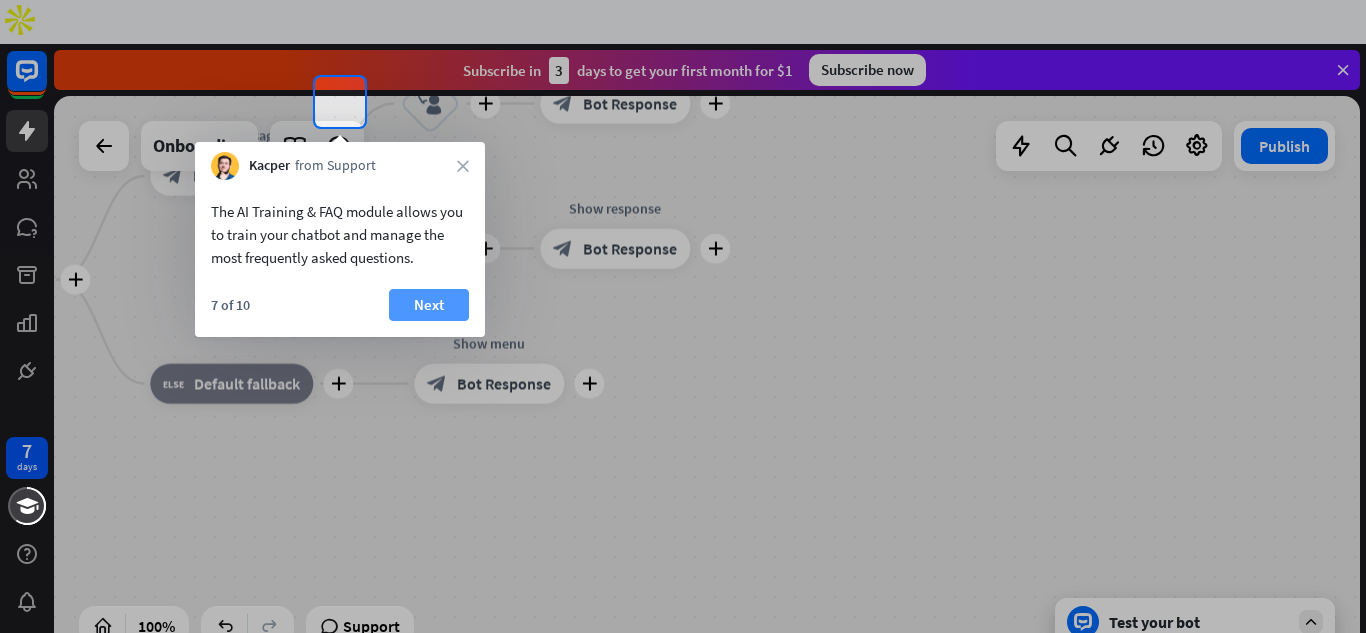 click on "Next" at bounding box center [429, 305] 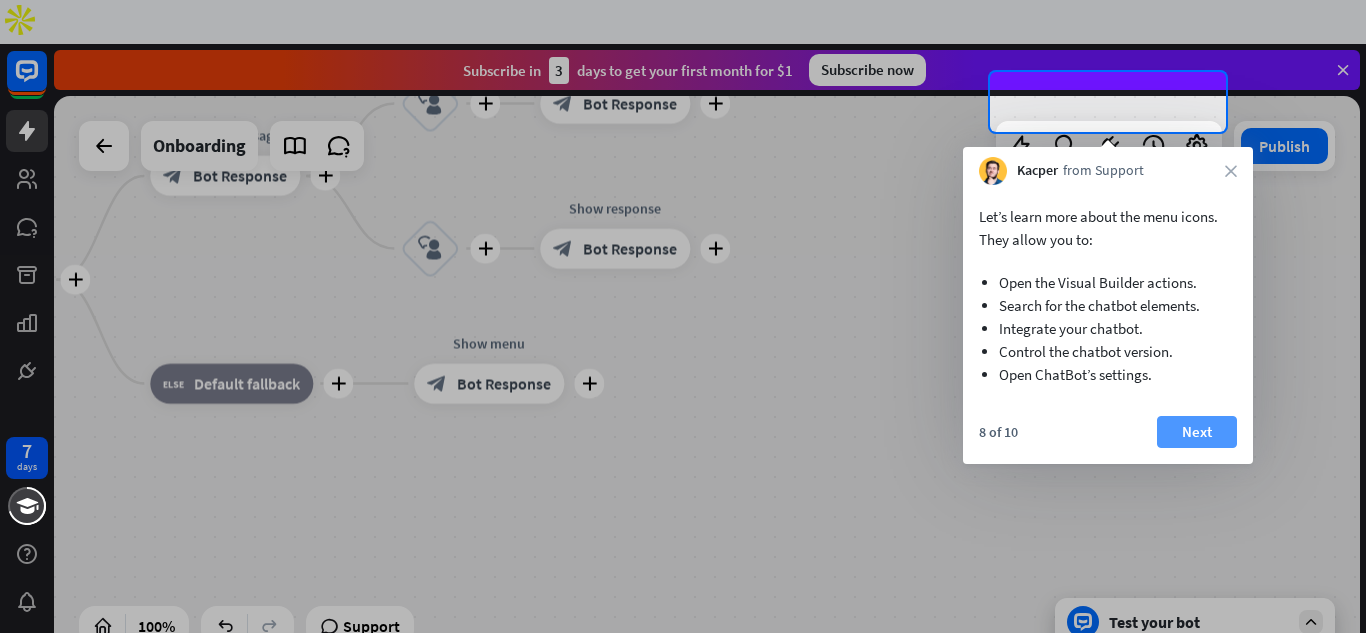 click on "Next" at bounding box center (1197, 432) 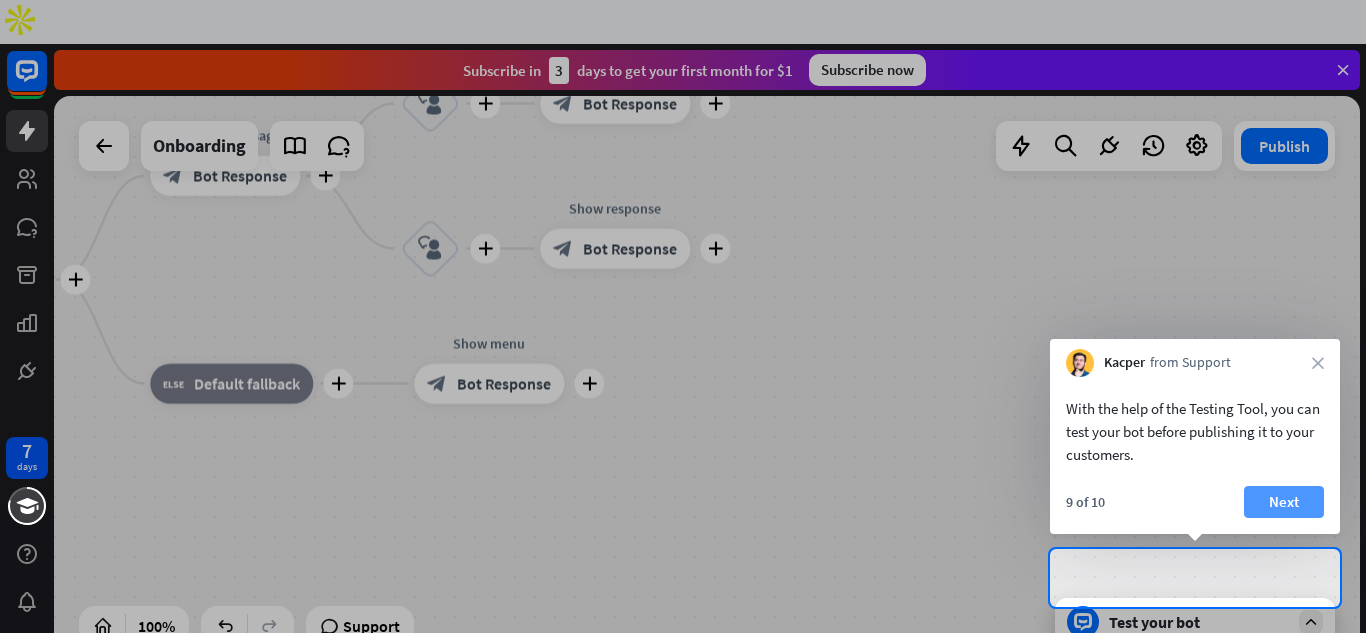click on "Next" at bounding box center (1284, 502) 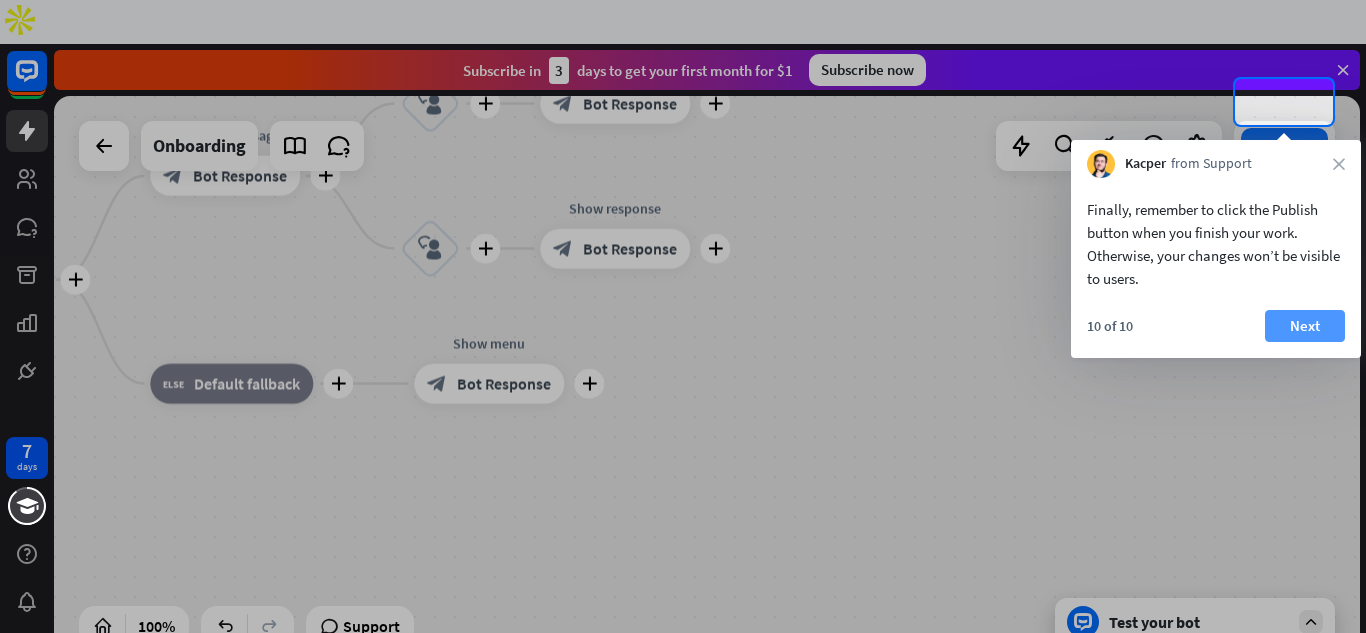 click on "Next" at bounding box center [1305, 326] 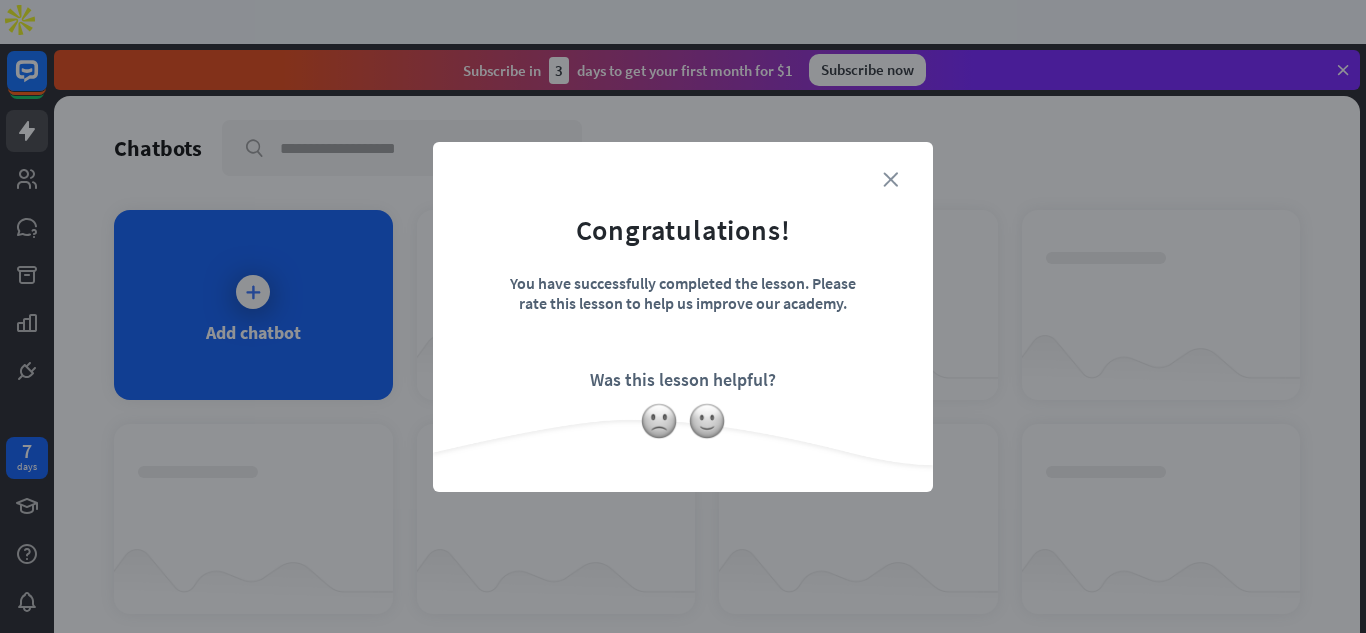 click on "close" at bounding box center (890, 179) 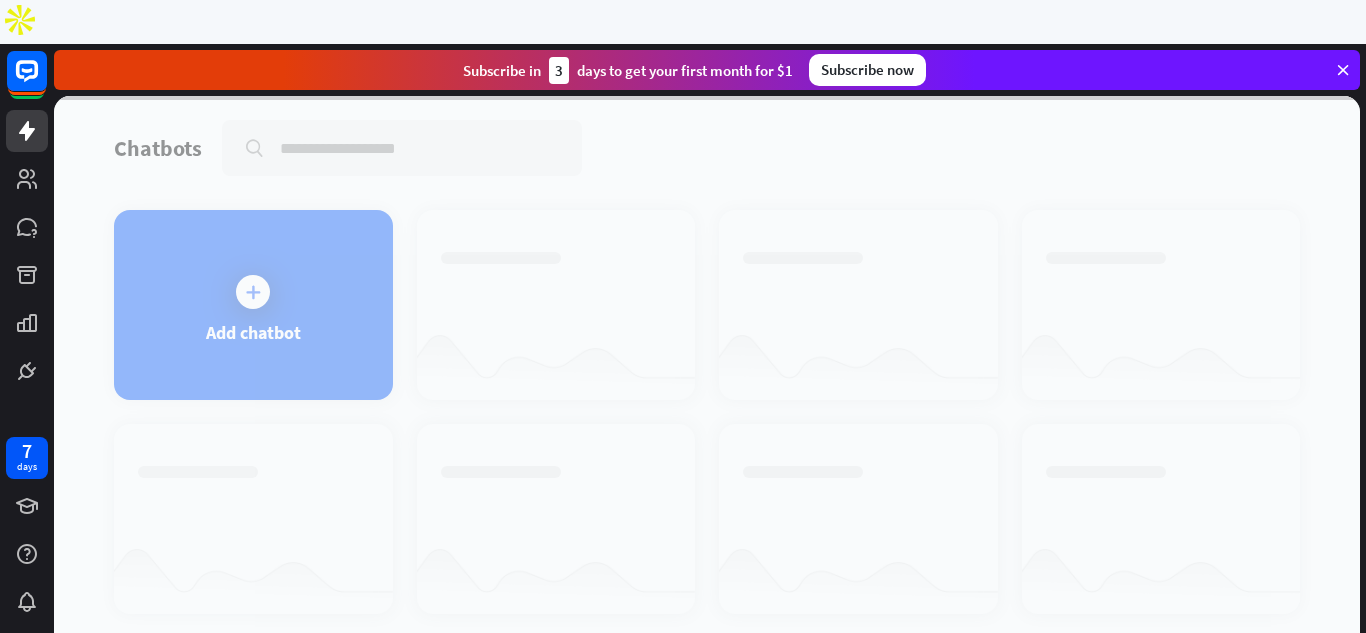 click at bounding box center (707, 383) 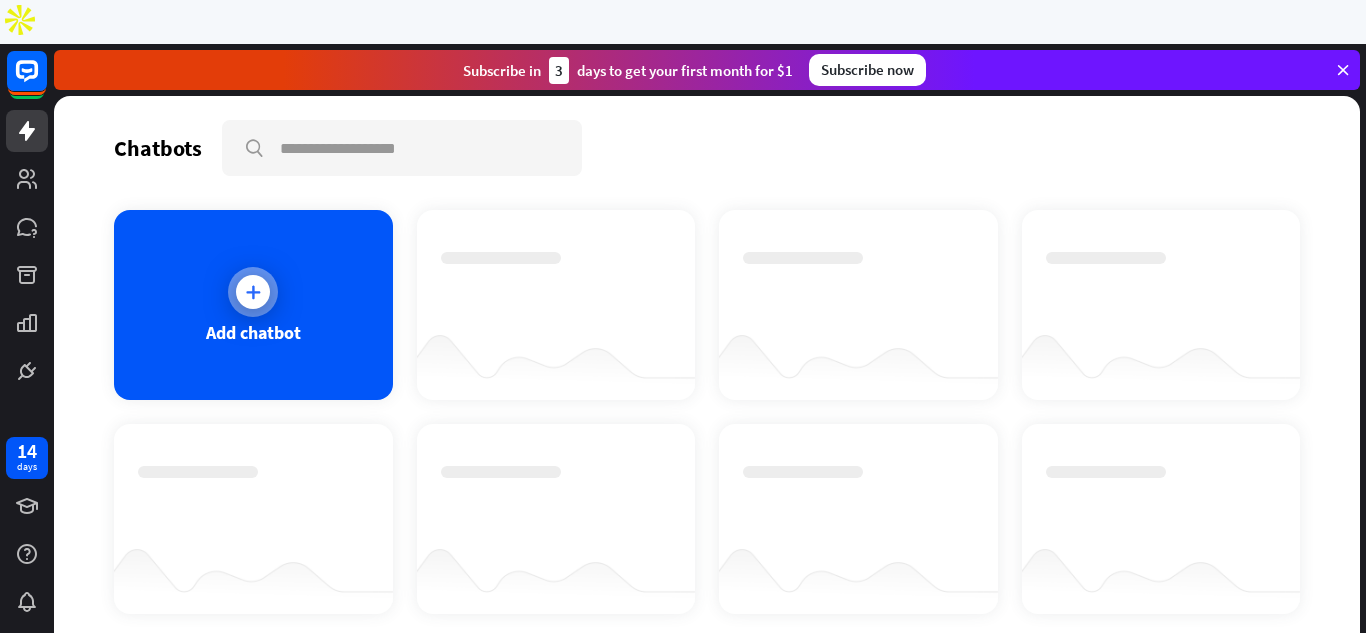 click at bounding box center [253, 292] 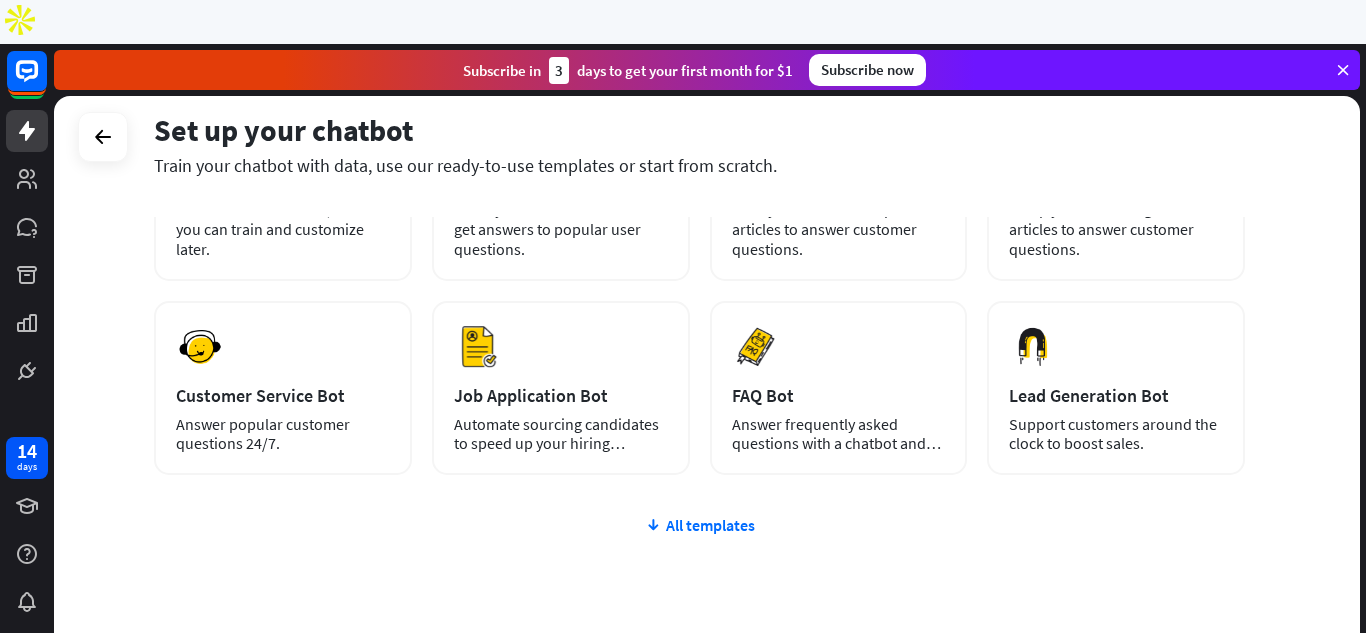 scroll, scrollTop: 252, scrollLeft: 0, axis: vertical 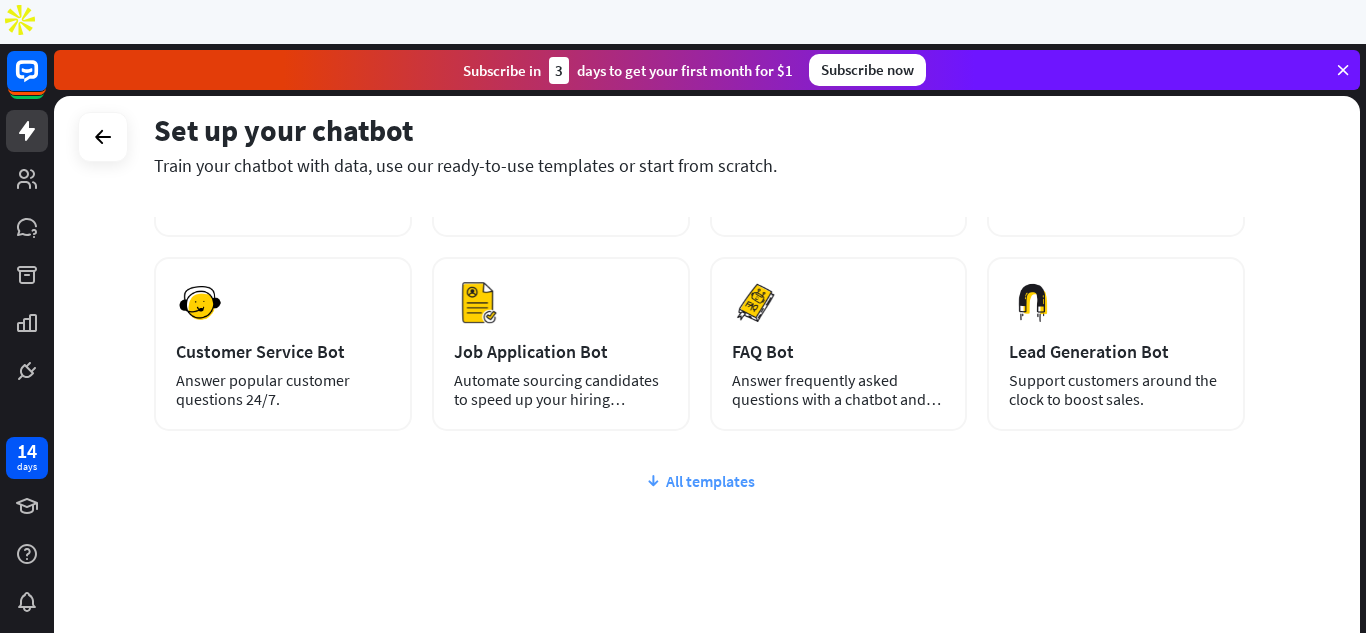click on "All templates" at bounding box center [699, 481] 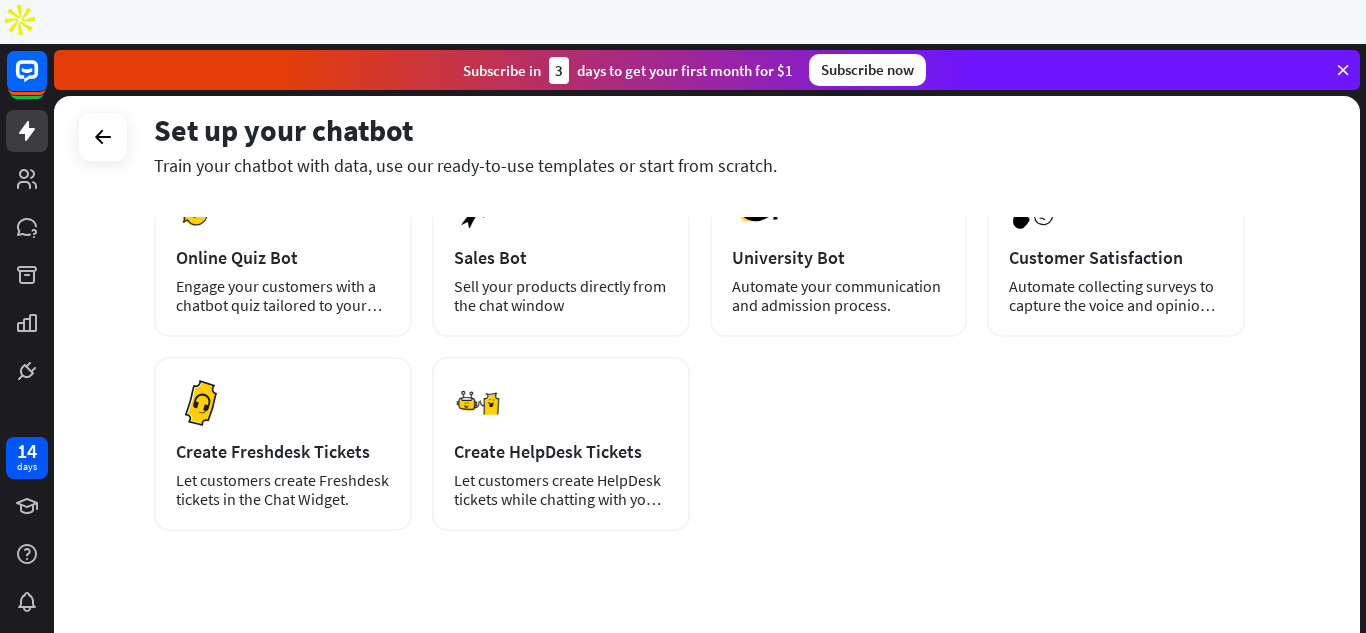 scroll, scrollTop: 0, scrollLeft: 0, axis: both 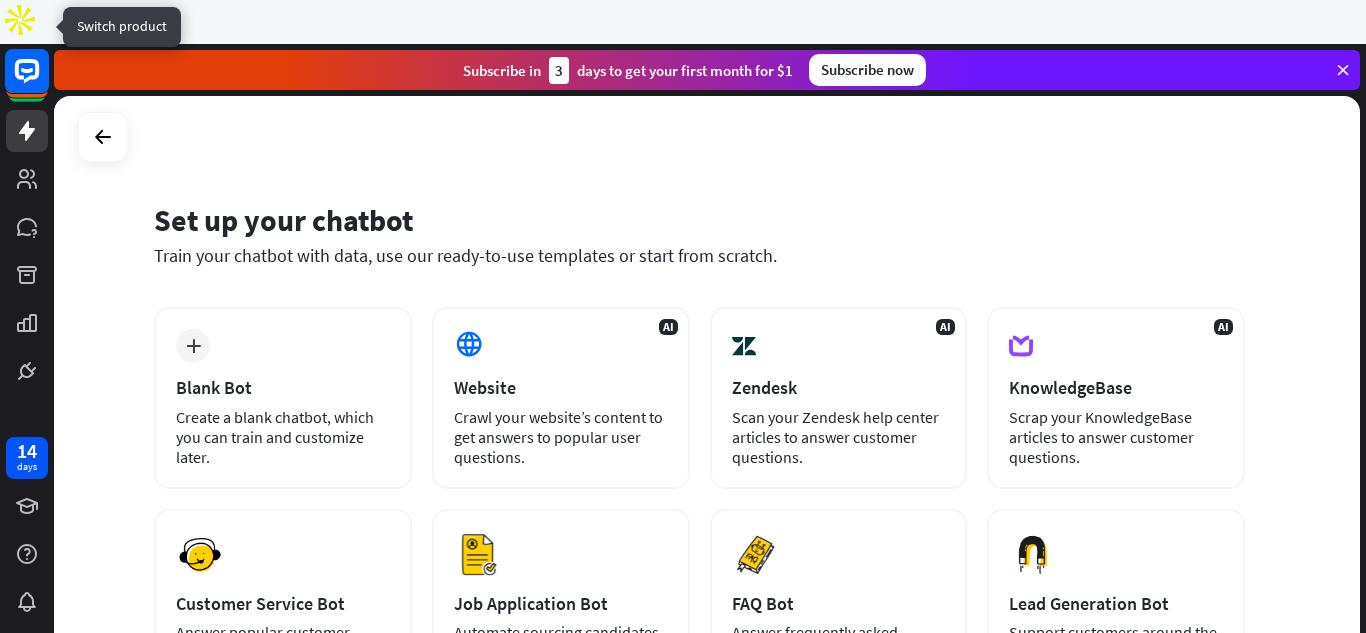 click 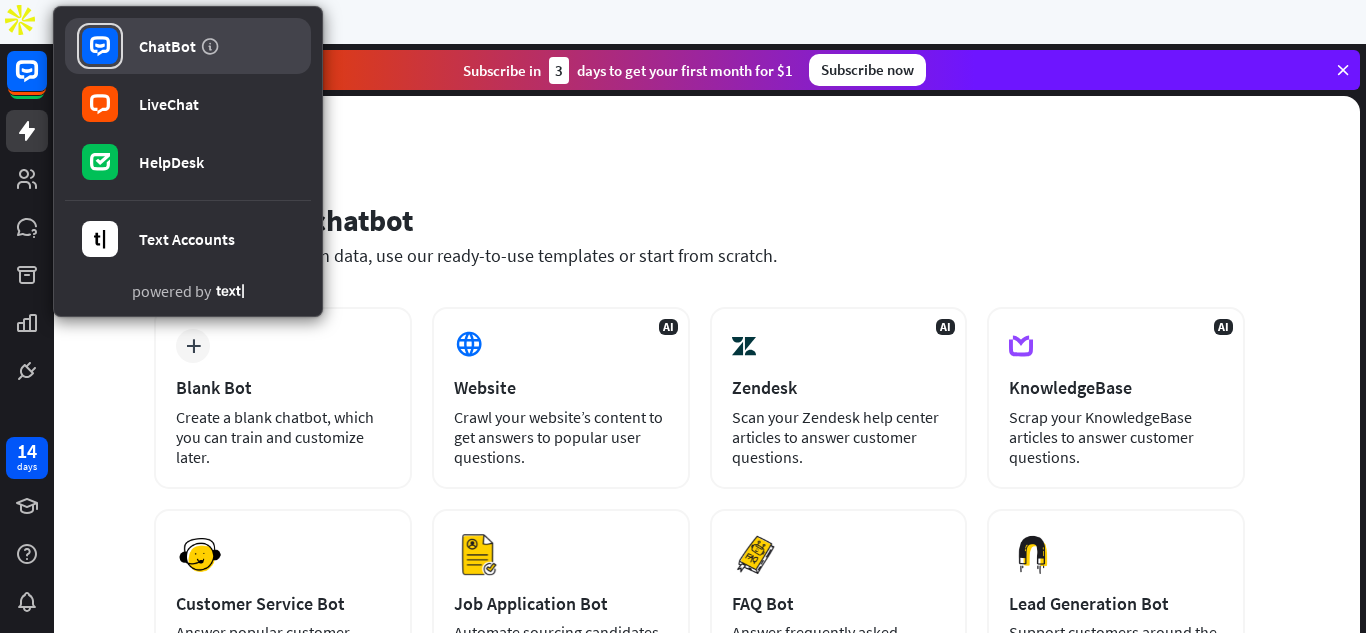 click on "ChatBot" at bounding box center (167, 46) 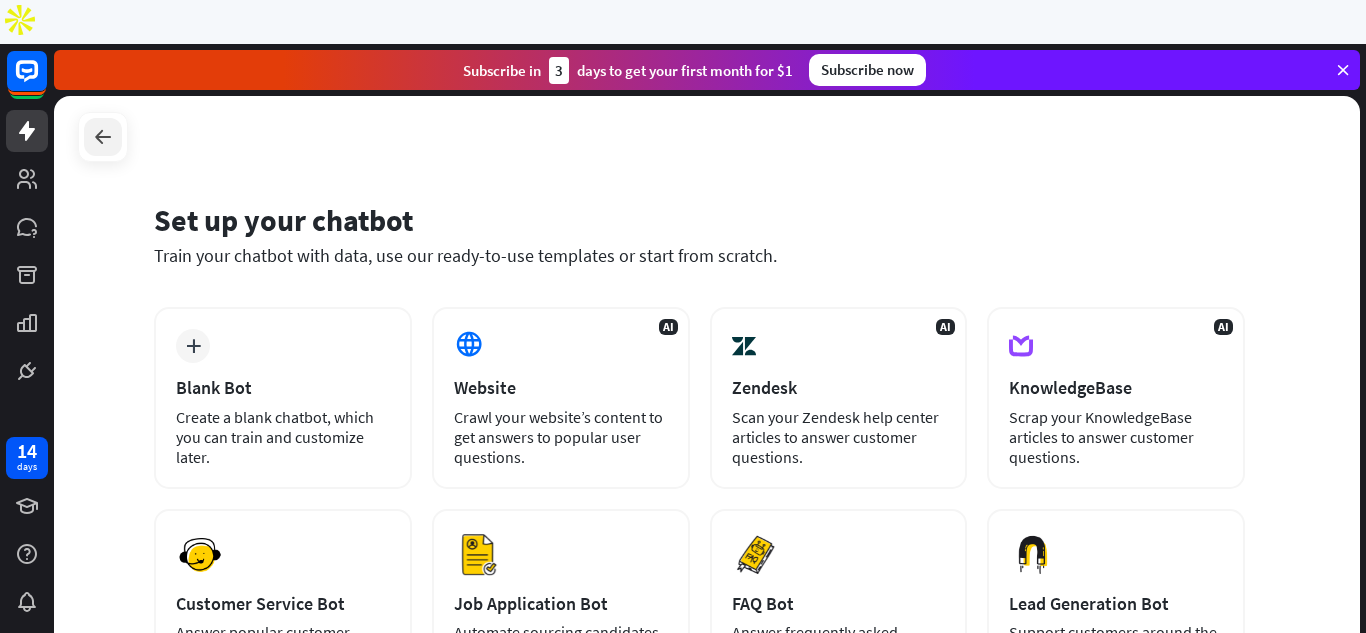 click at bounding box center (103, 137) 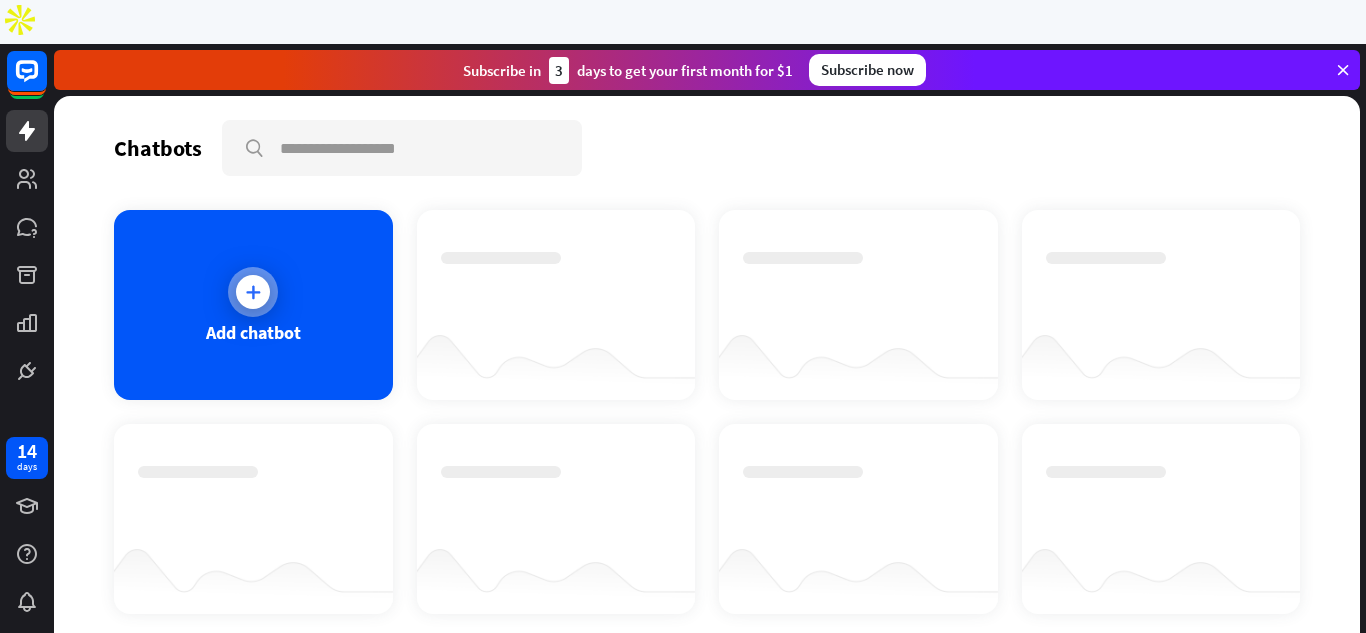 click at bounding box center [253, 292] 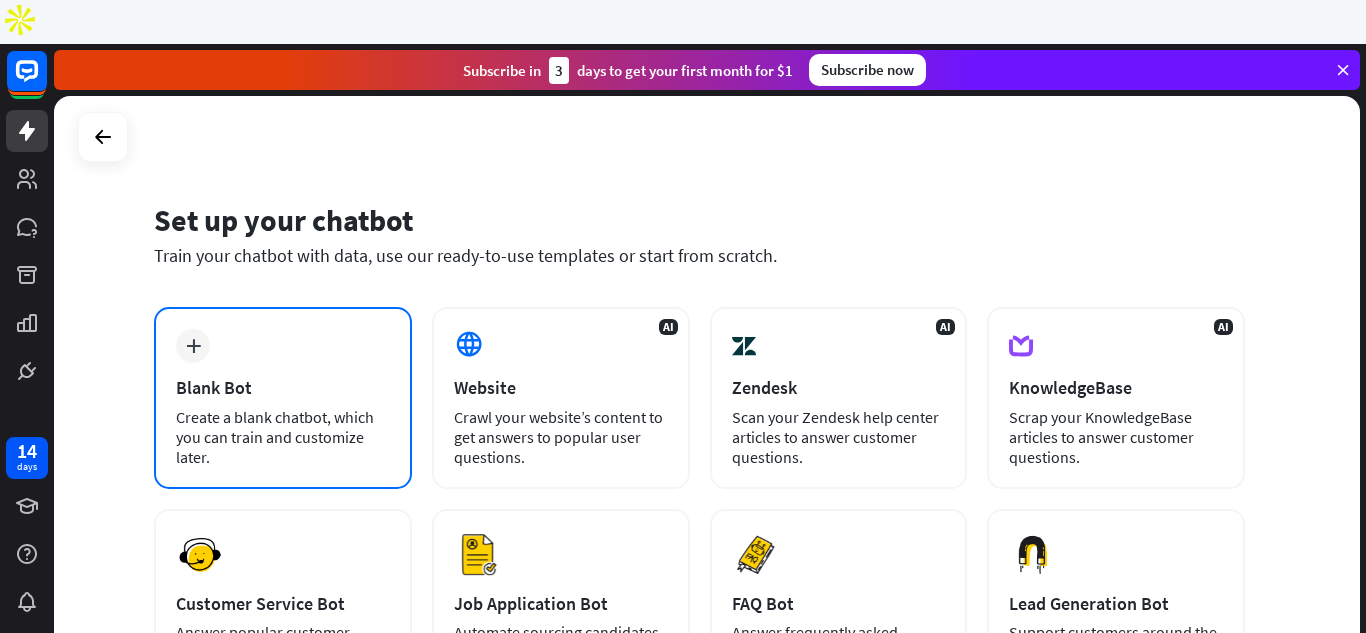 click on "plus   Blank Bot
Create a blank chatbot, which you can train and
customize later." at bounding box center (283, 398) 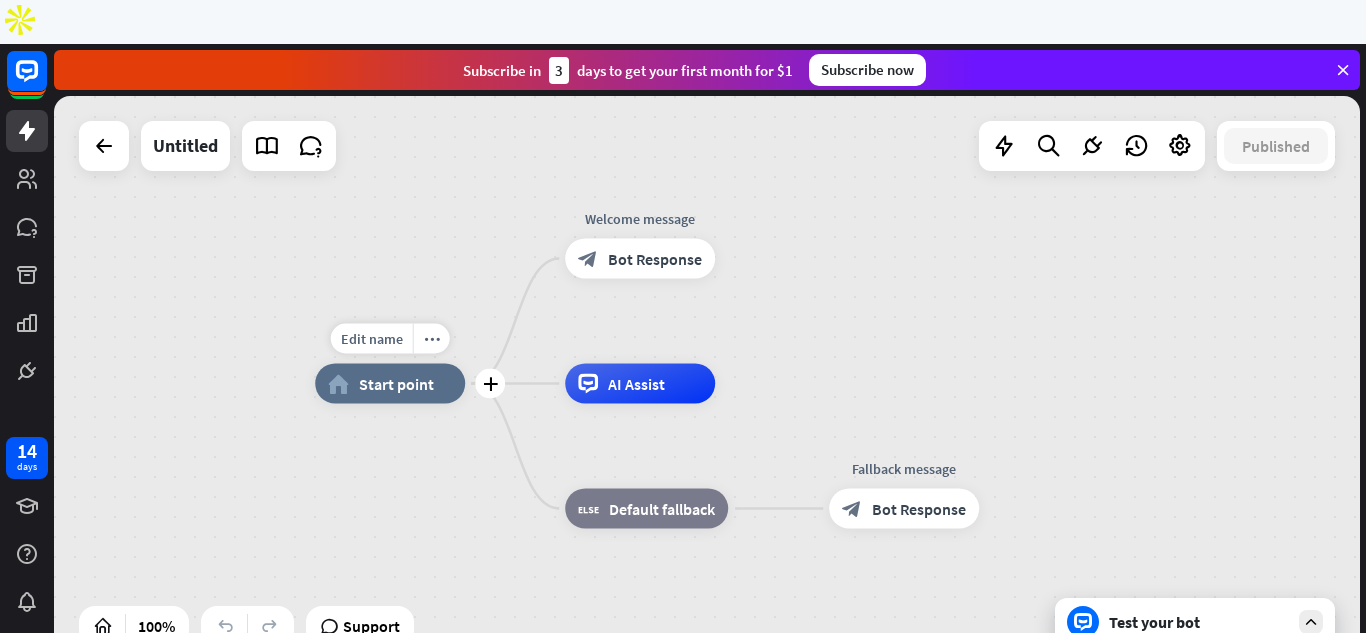 click on "Start point" at bounding box center [396, 384] 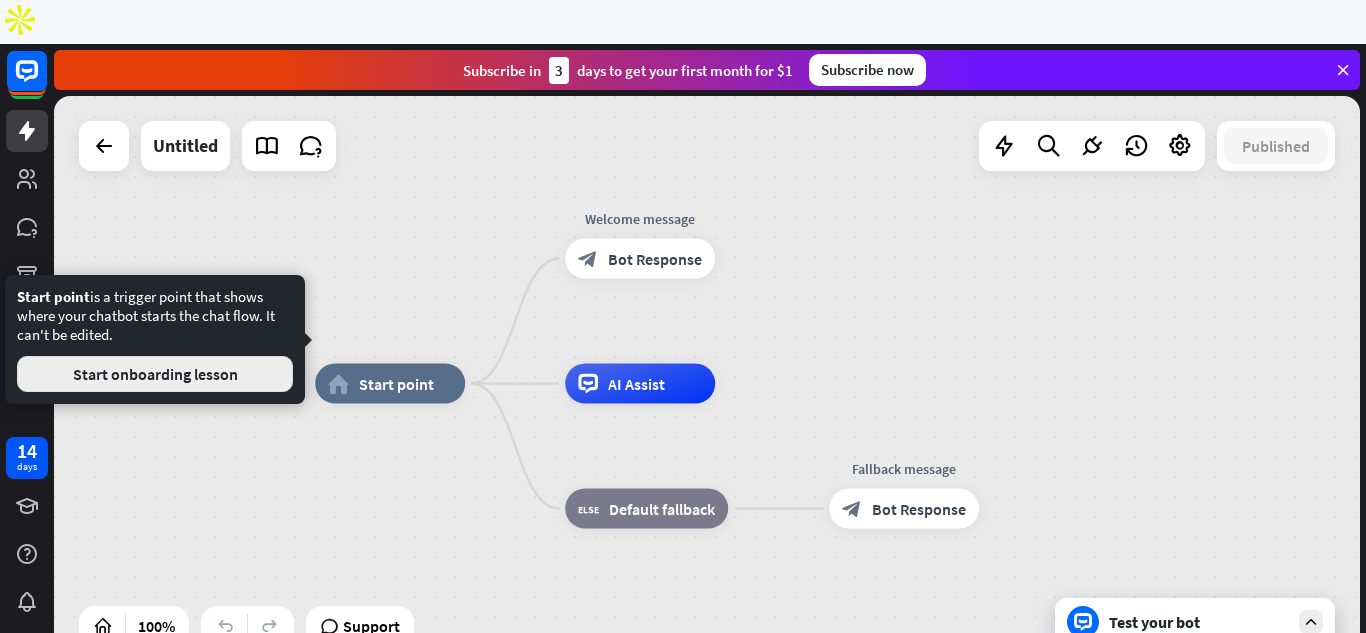 click on "Start onboarding lesson" at bounding box center [155, 374] 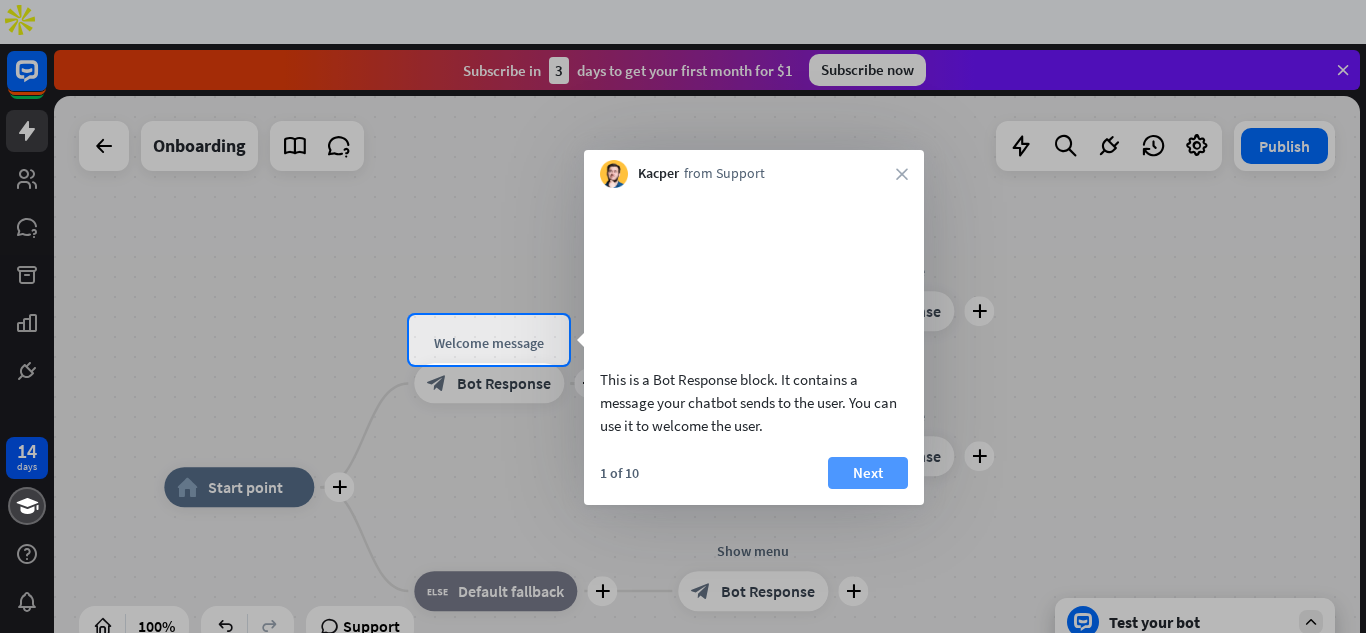 click on "Next" at bounding box center [868, 473] 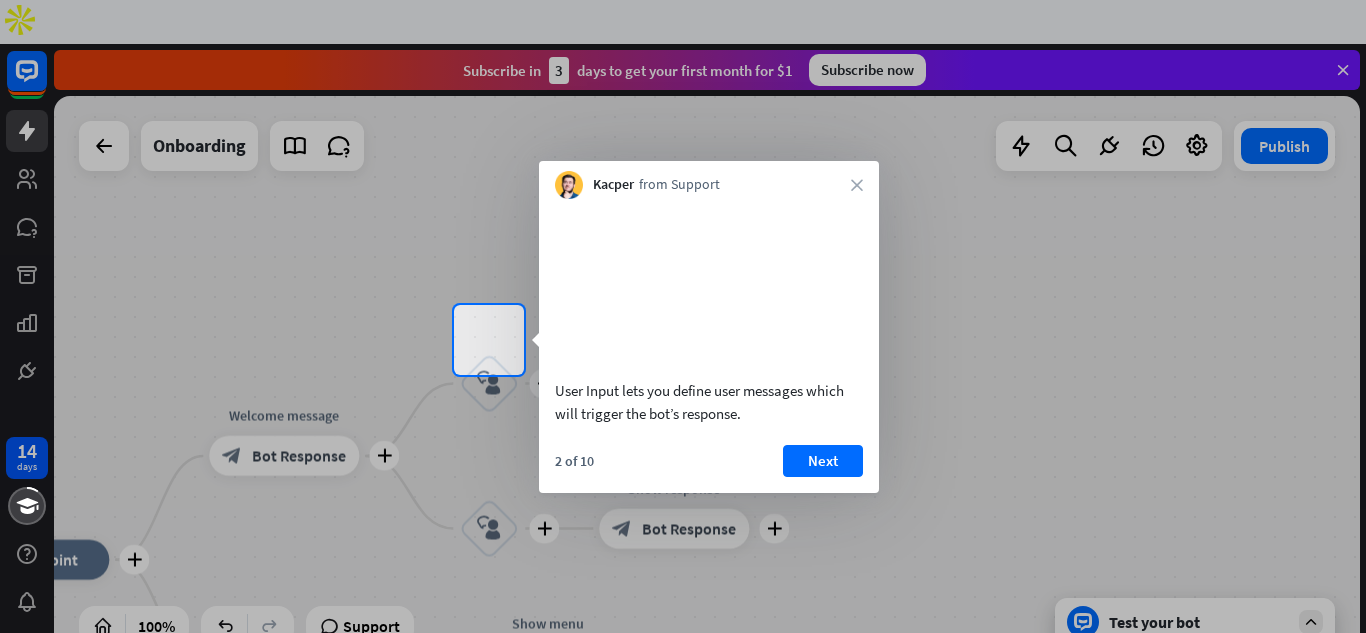 click on "Kacper
from Support
close" at bounding box center [709, 180] 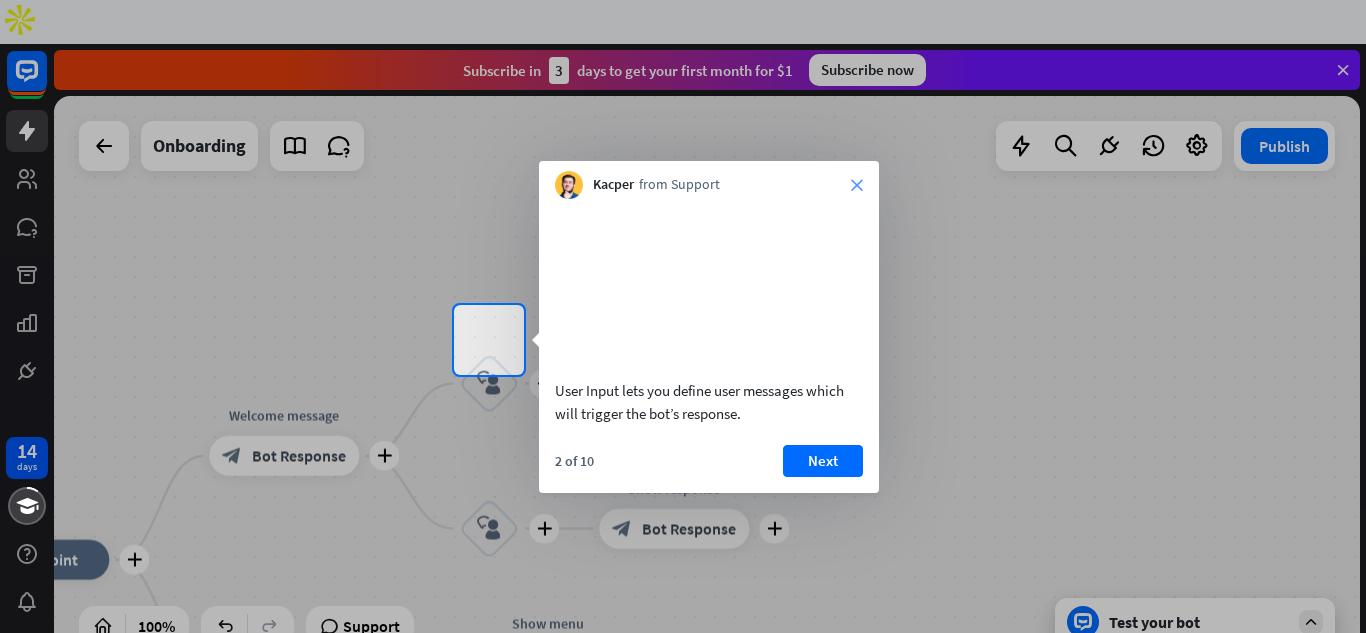 click on "close" at bounding box center (857, 185) 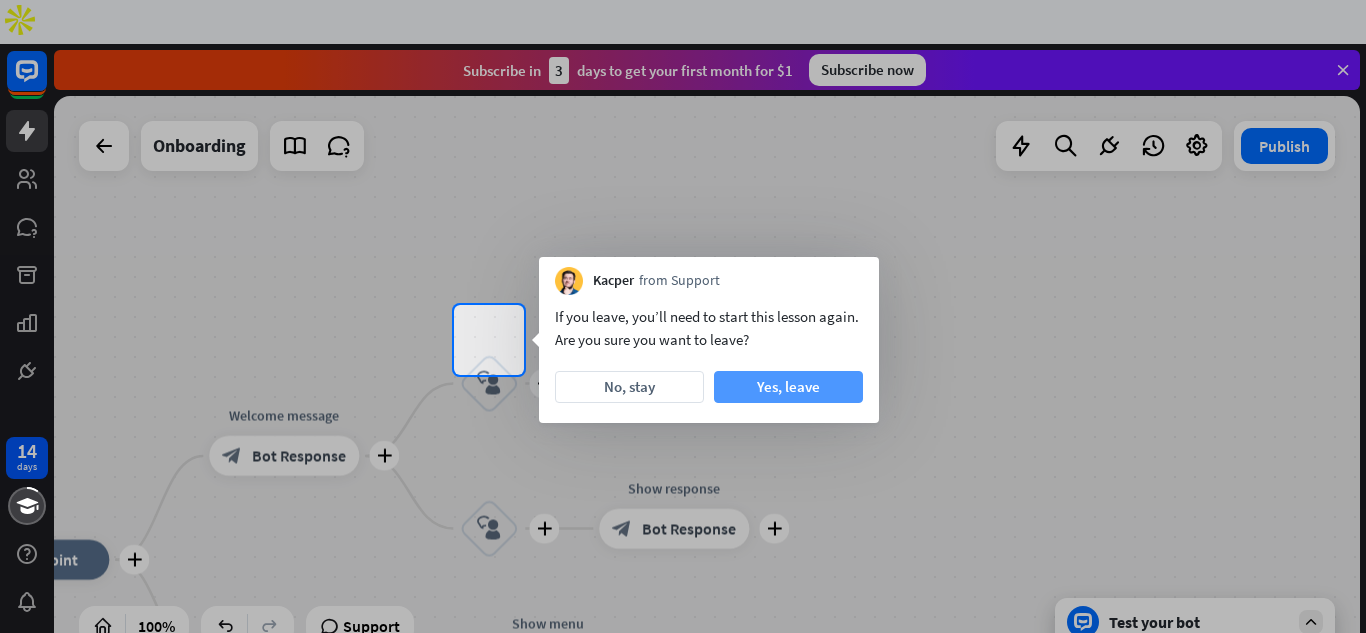 click on "Yes, leave" at bounding box center (788, 387) 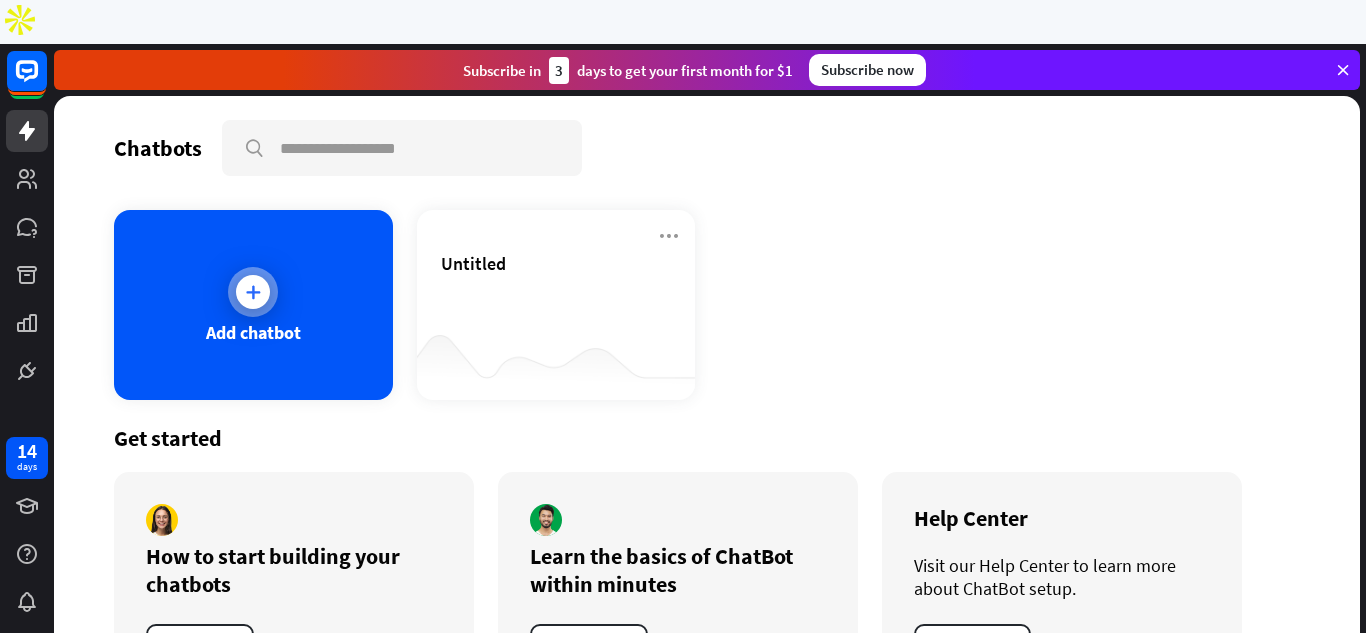 click at bounding box center (253, 292) 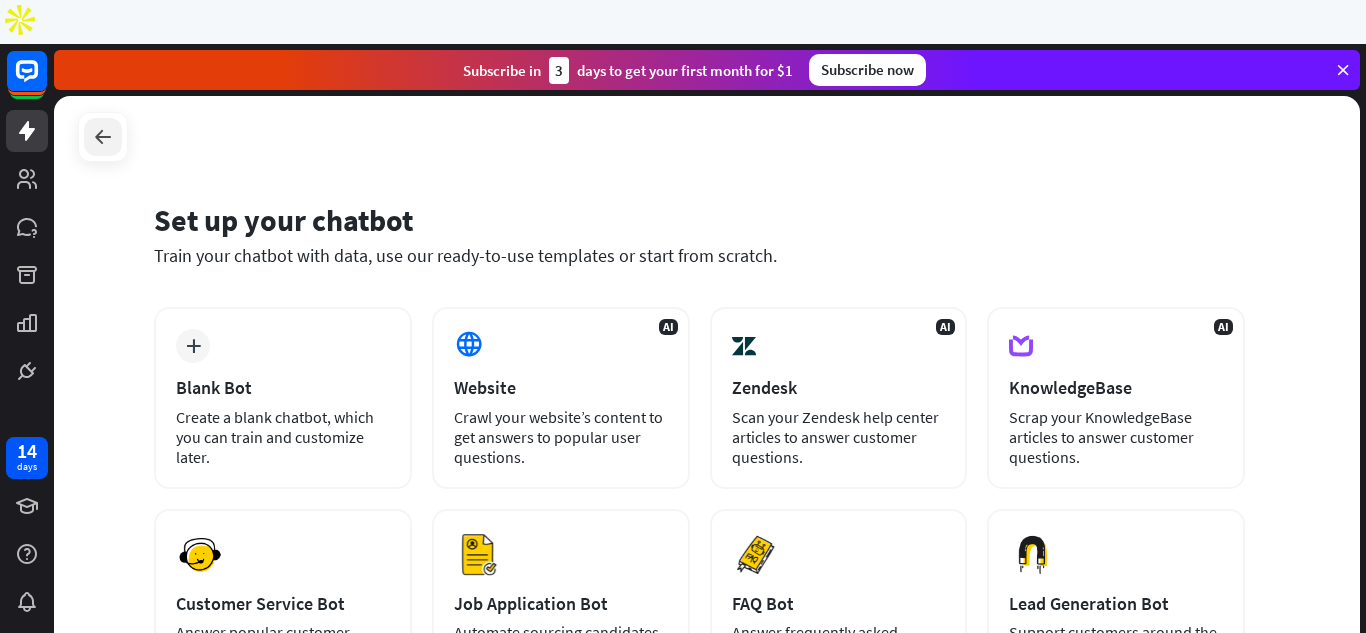 click at bounding box center (103, 137) 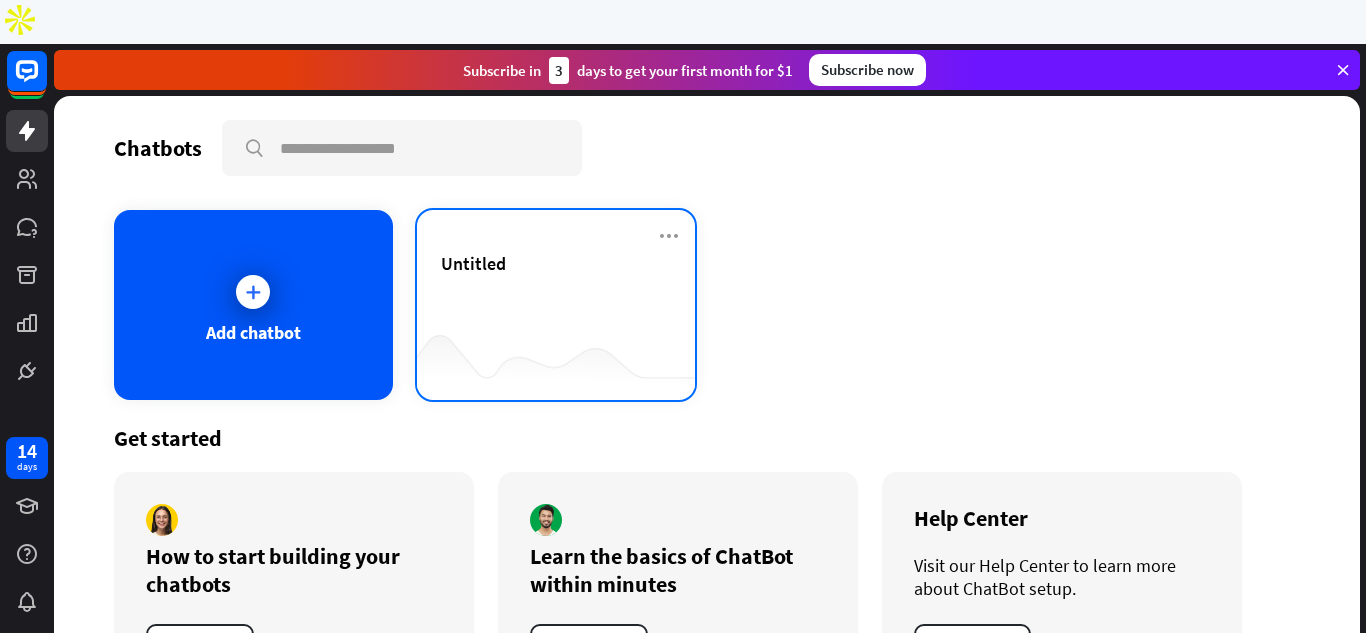 click on "Untitled" at bounding box center (556, 287) 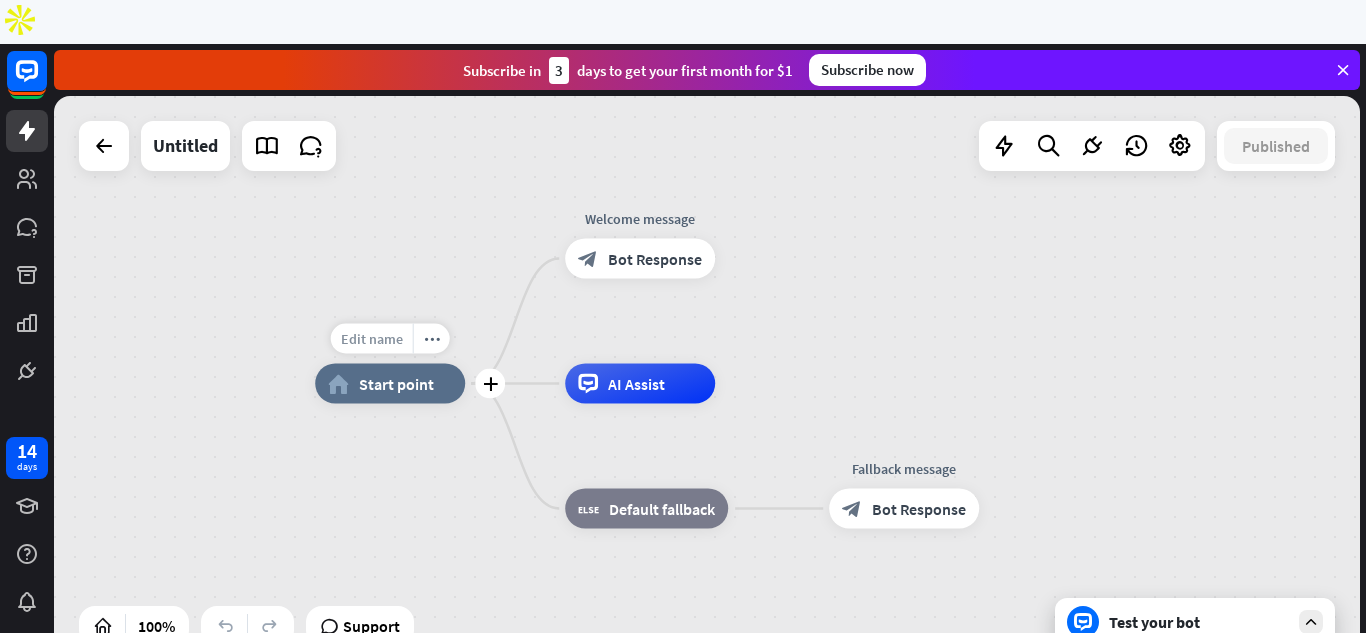 click on "Edit name" at bounding box center [372, 339] 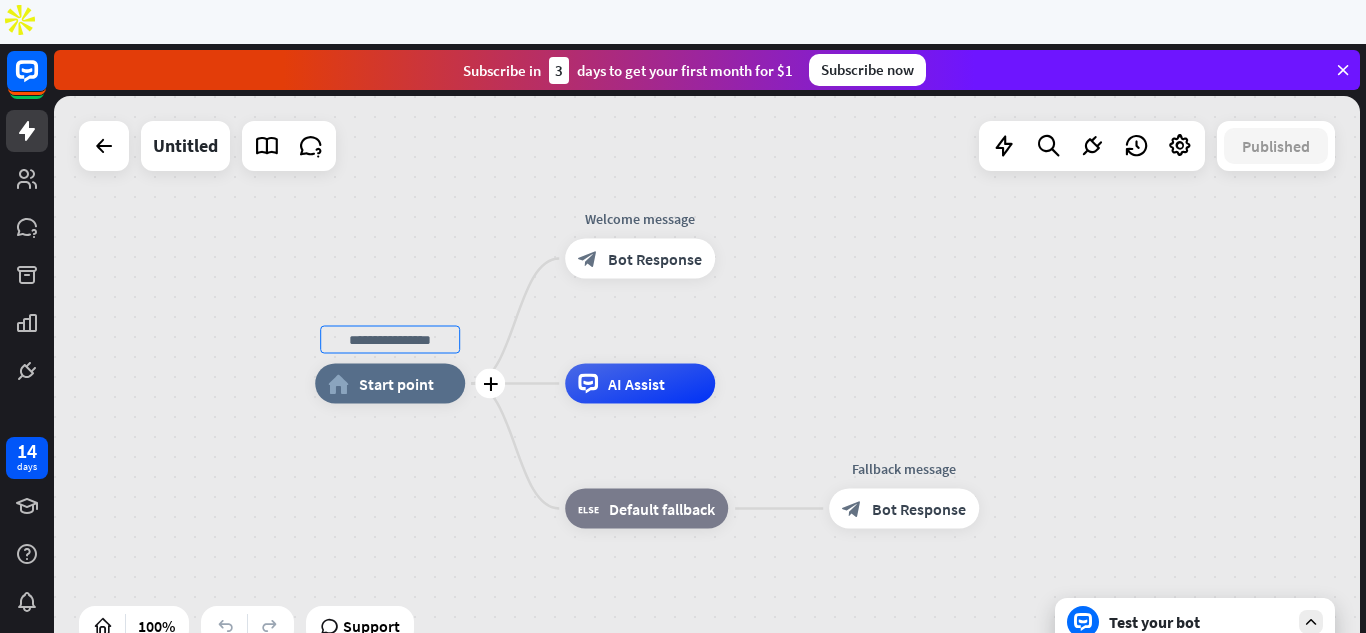 click at bounding box center (390, 340) 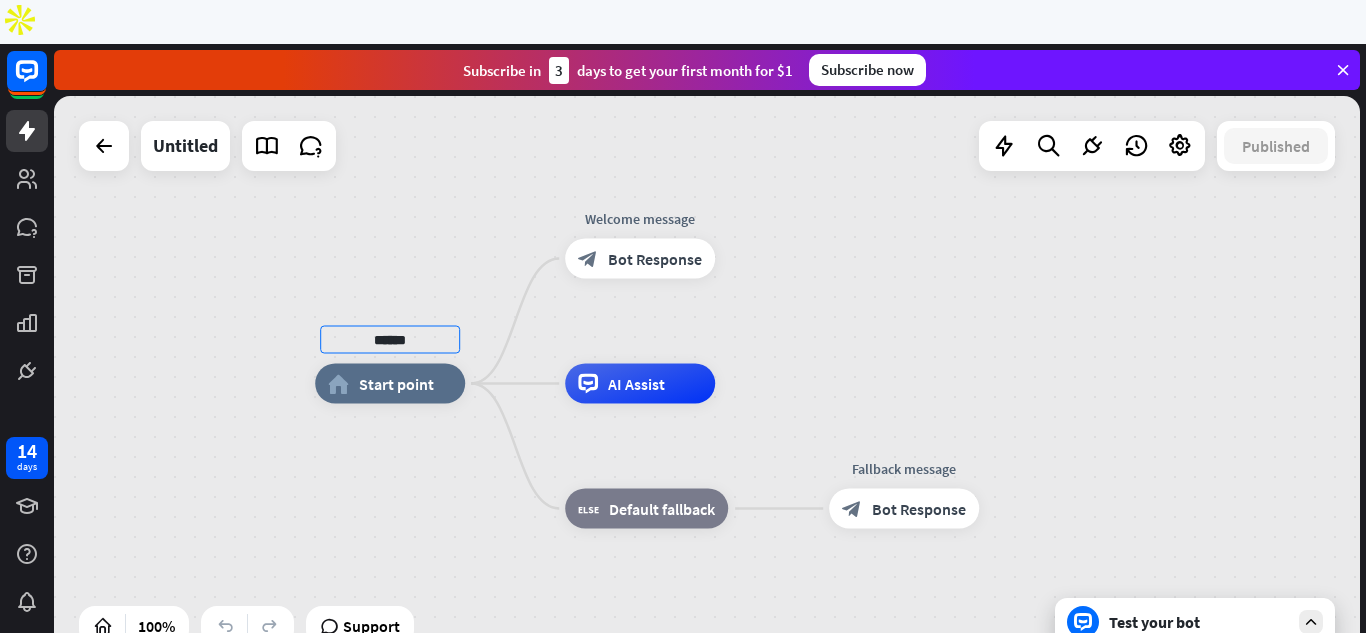 type on "******" 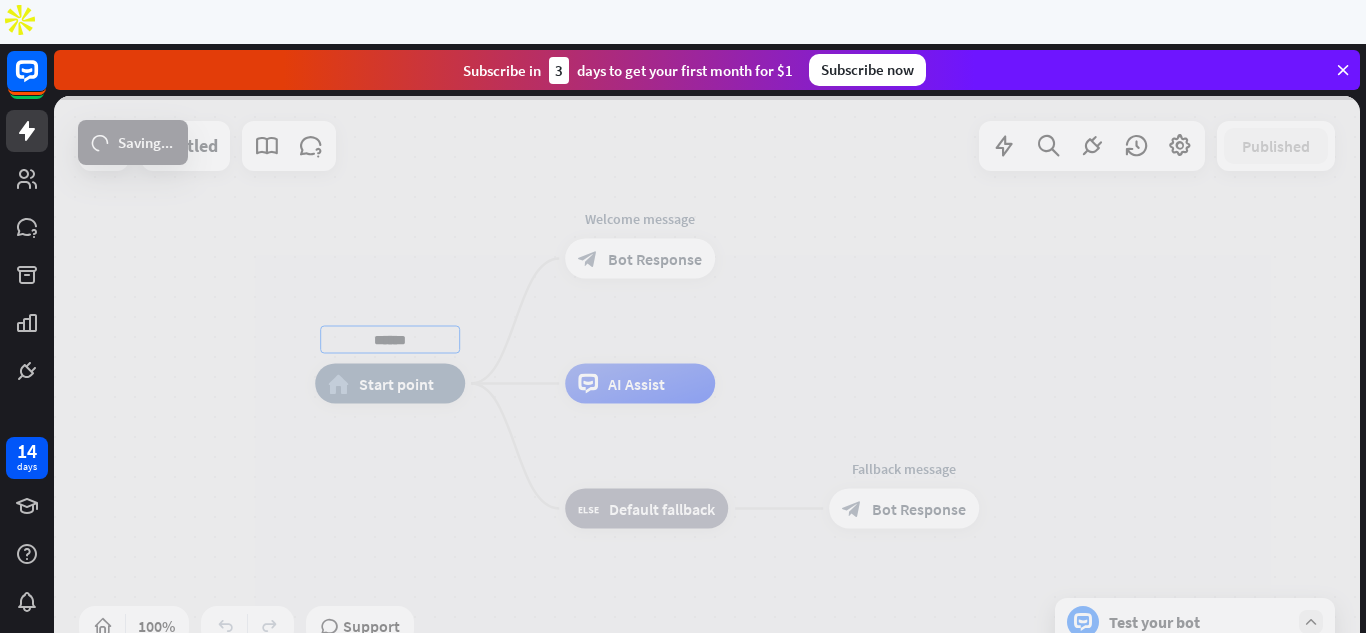 click on "******           home_2   Start point                 Welcome message   block_bot_response   Bot Response                     AI Assist                   block_fallback   Default fallback                 Fallback message   block_bot_response   Bot Response
Untitled
Published
100%           Support         Test your bot         loader   Saving...           close   Interactions   block_user_input   User Input block_bot_response   Bot Response block_fallback   Fallback filter   Filter block_attachment   Attachment input builder_tree   Flow Actions   block_goto   Go to step block_faq   FAQ block_add_to_segment   Add to leads block_add_to_segment   Add to segment block_delete_from_segment   Delete from segment webhooks   Webhook block_set_attribute   Set attribute block_ab_testing   A/B Test block_question   Question block_close_chat   Close chat block_backtracking   Backtracking LiveChat actions" at bounding box center [707, 383] 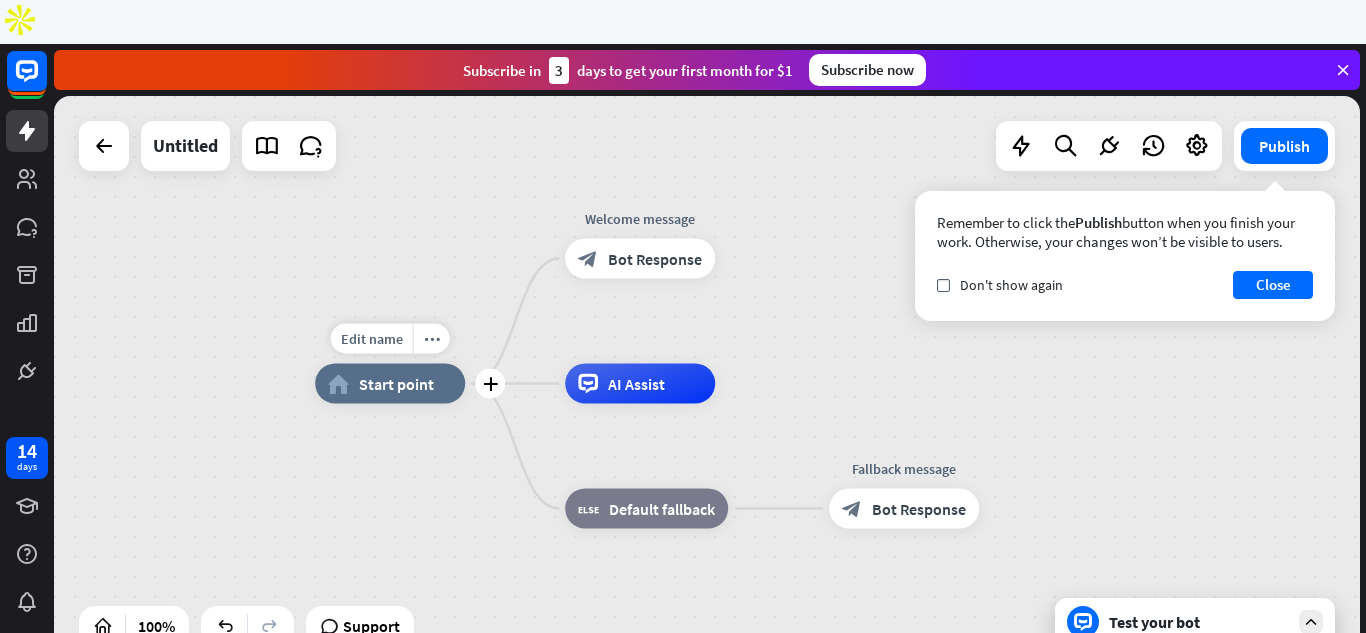 click on "Start point" at bounding box center [396, 384] 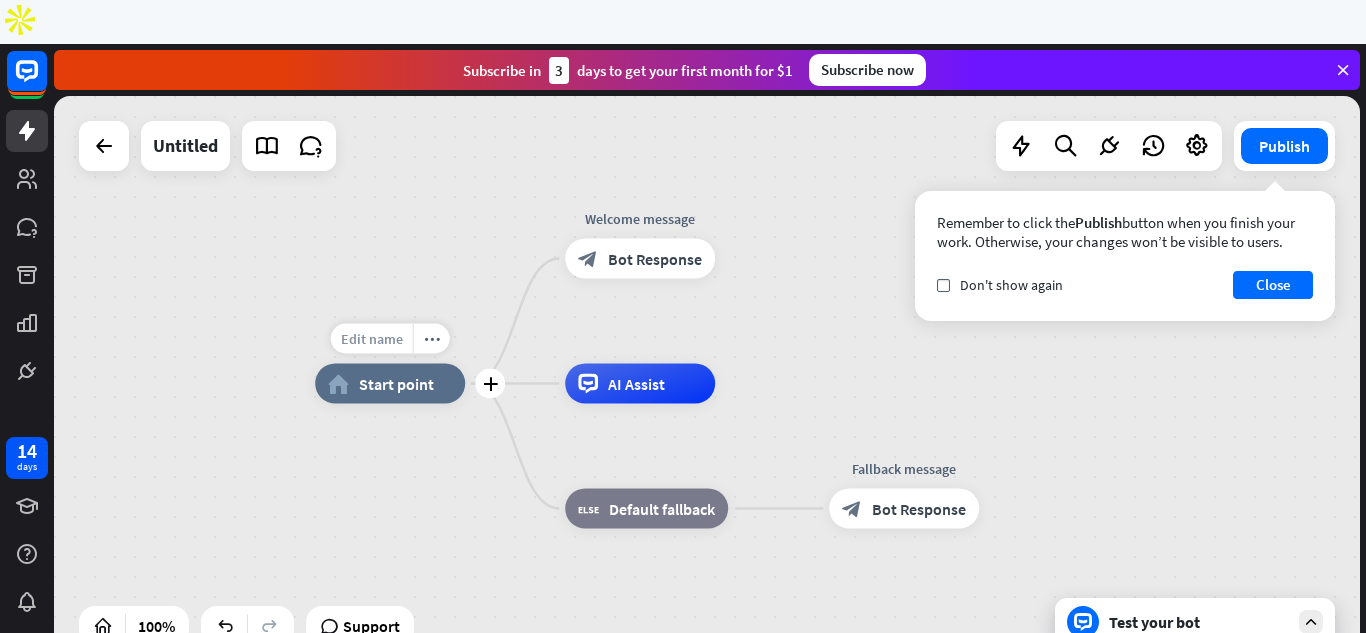 click on "Edit name" at bounding box center [372, 339] 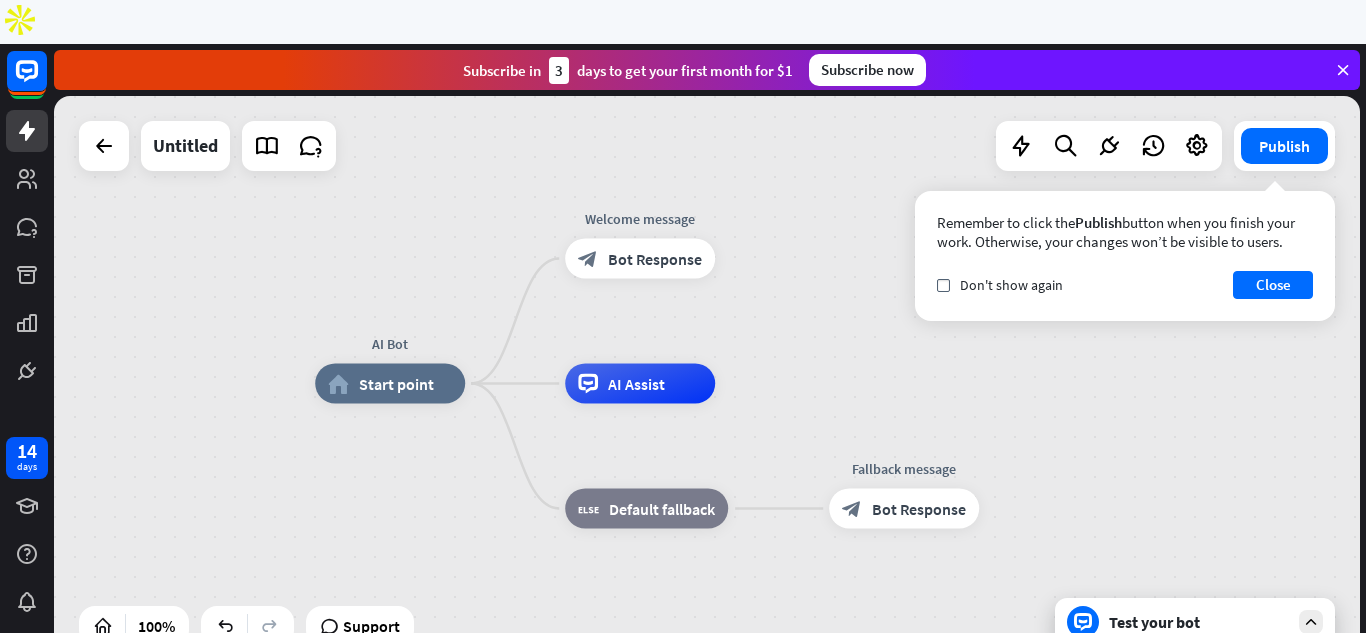 click on "******         AI Bot   home_2   Start point                 Welcome message   block_bot_response   Bot Response                     AI Assist                   block_fallback   Default fallback                 Fallback message   block_bot_response   Bot Response" at bounding box center (968, 671) 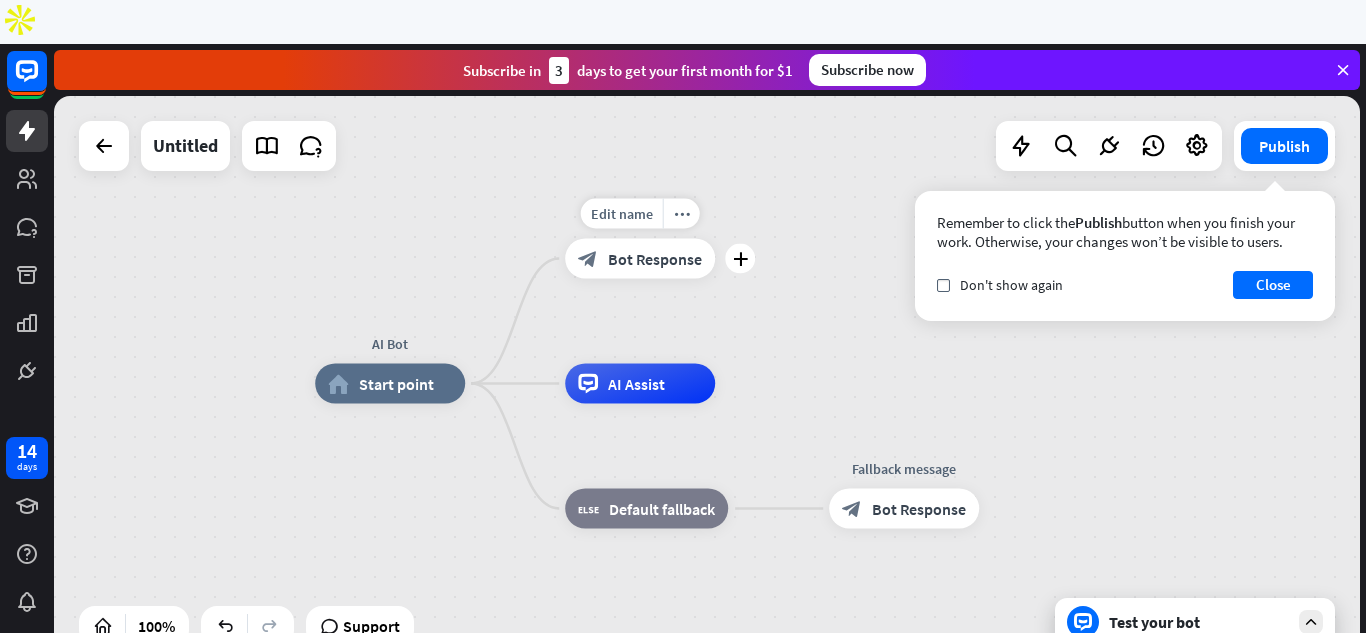 click on "Bot Response" at bounding box center (655, 259) 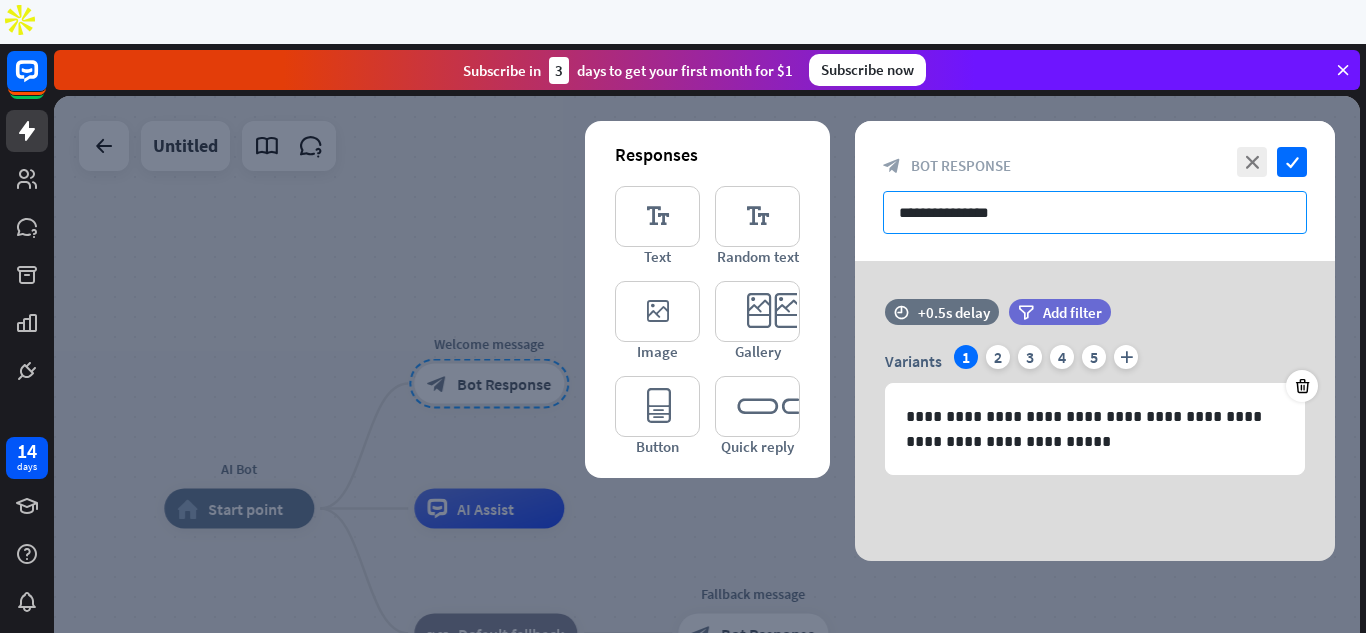 click on "**********" at bounding box center (1095, 212) 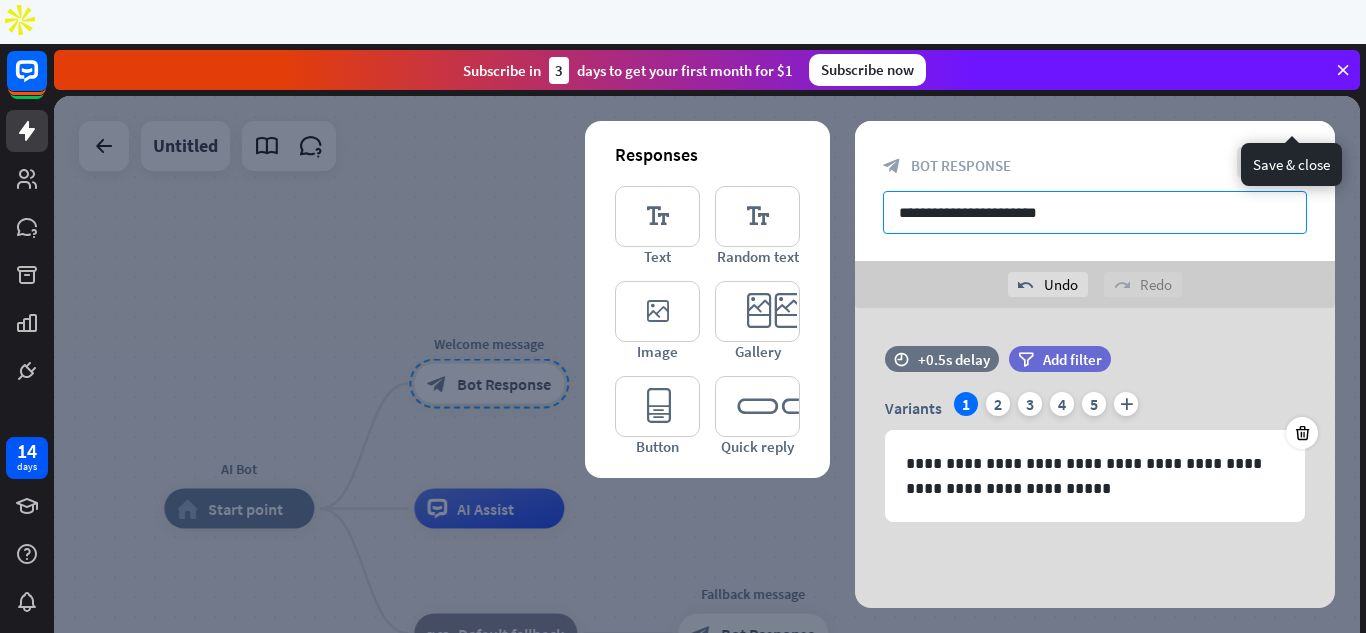 type on "**********" 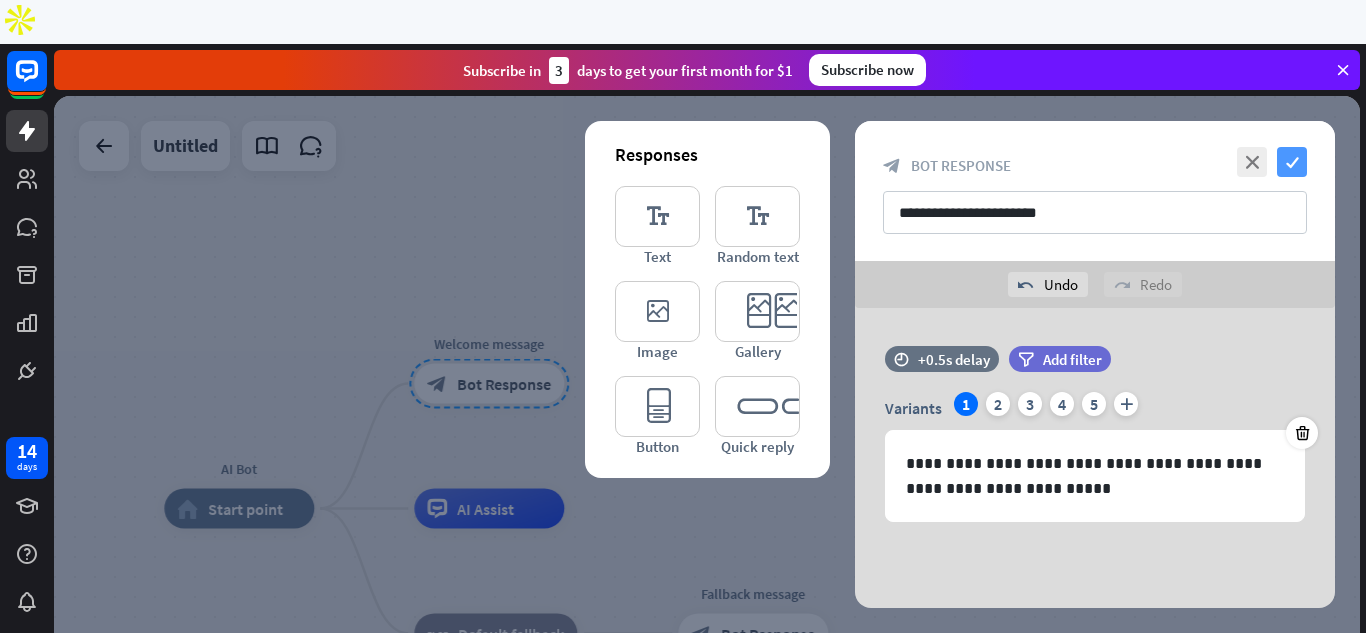 click on "check" at bounding box center [1292, 162] 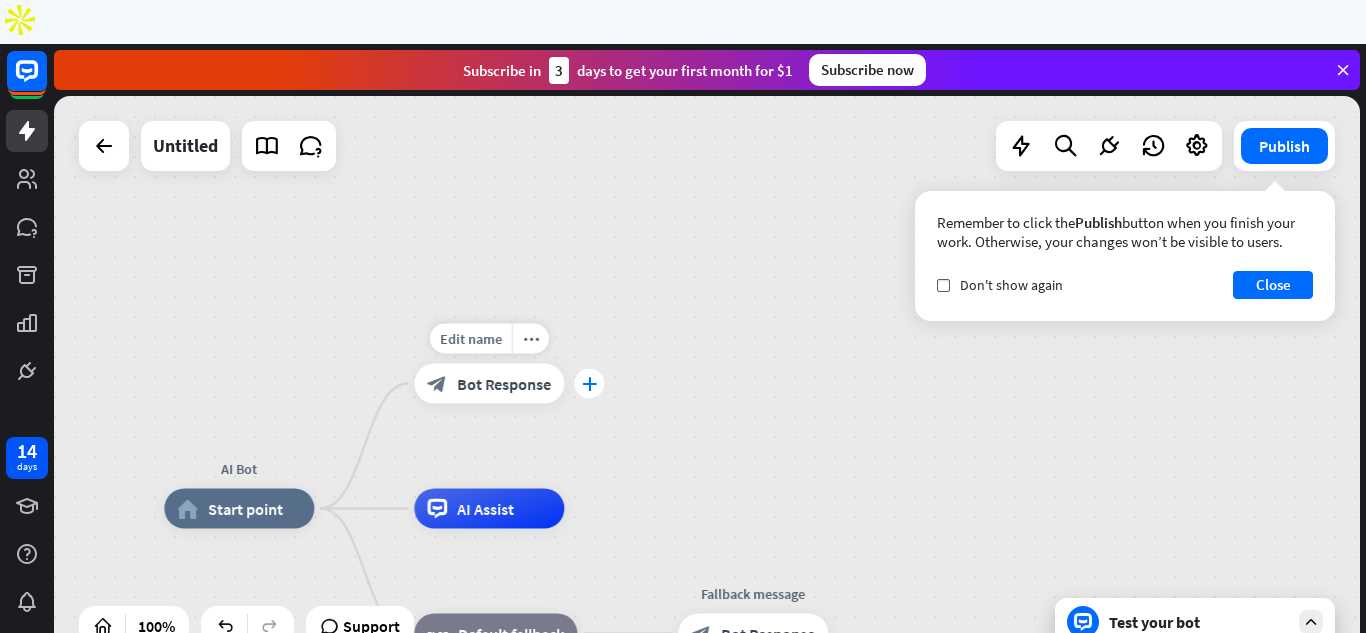 click on "plus" at bounding box center [589, 384] 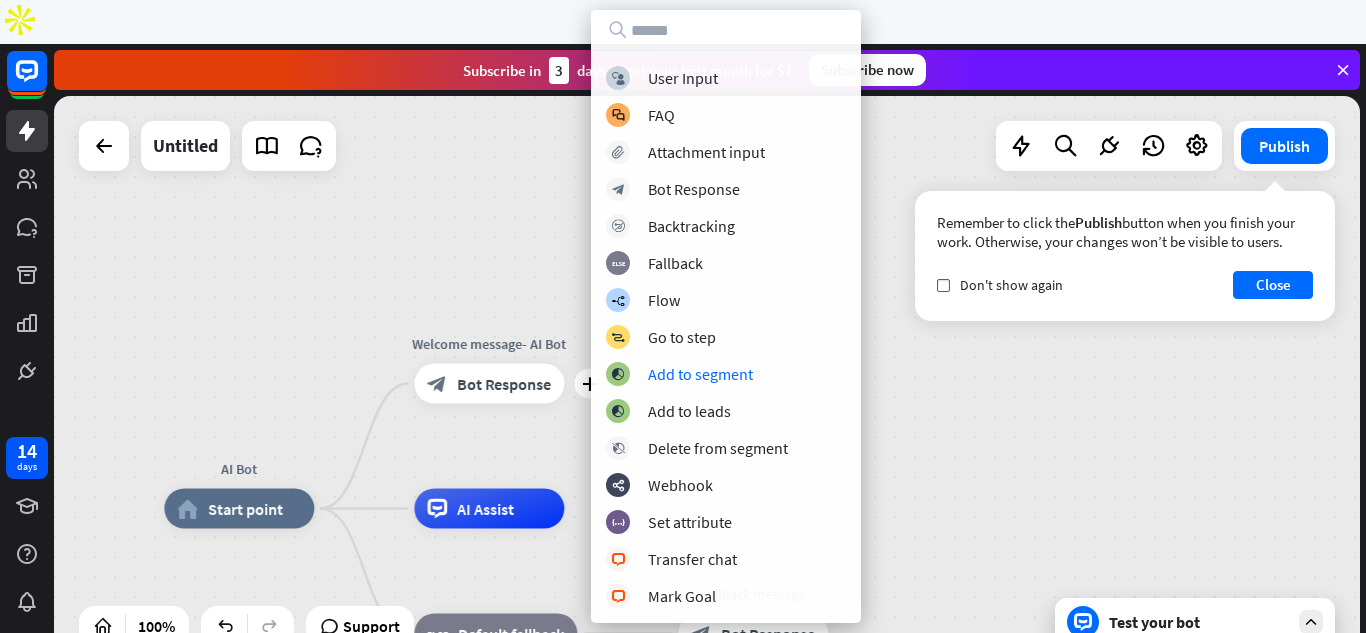click on "AI Bot   home_2   Start point               plus   Welcome message- AI Bot   block_bot_response   Bot Response                     AI Assist                   block_fallback   Default fallback                 Fallback message   block_bot_response   Bot Response" at bounding box center (707, 383) 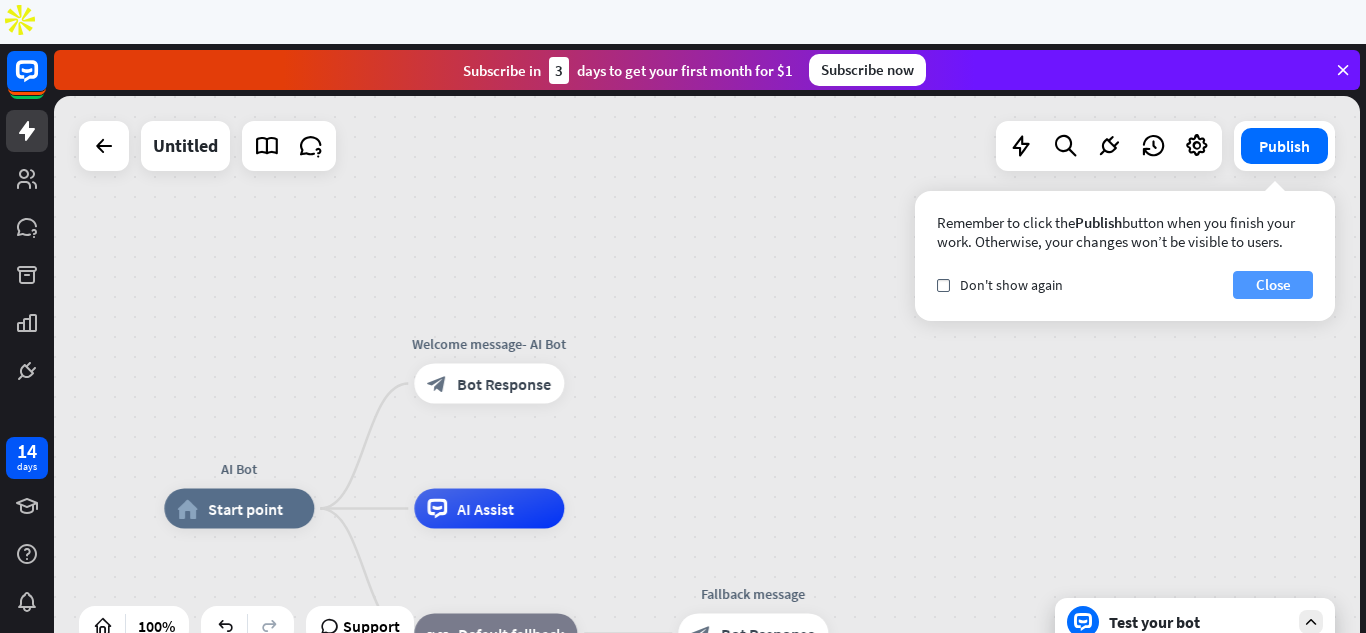 click on "Close" at bounding box center (1273, 285) 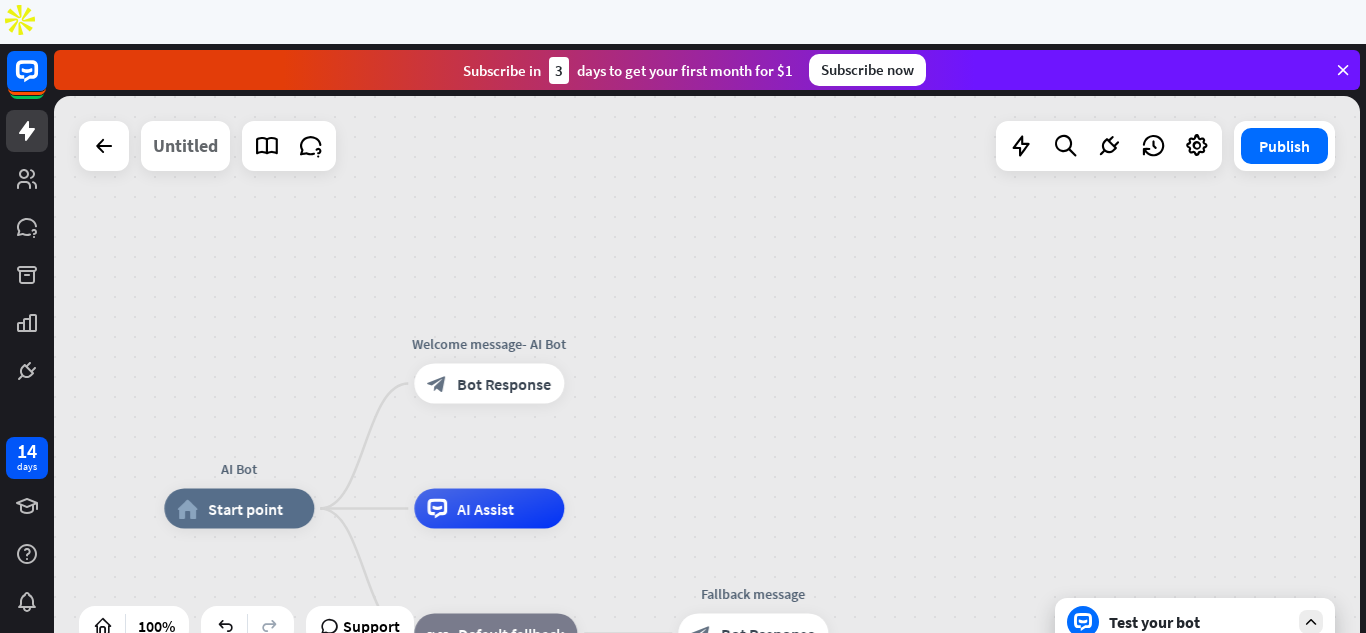 click on "Untitled" at bounding box center (185, 146) 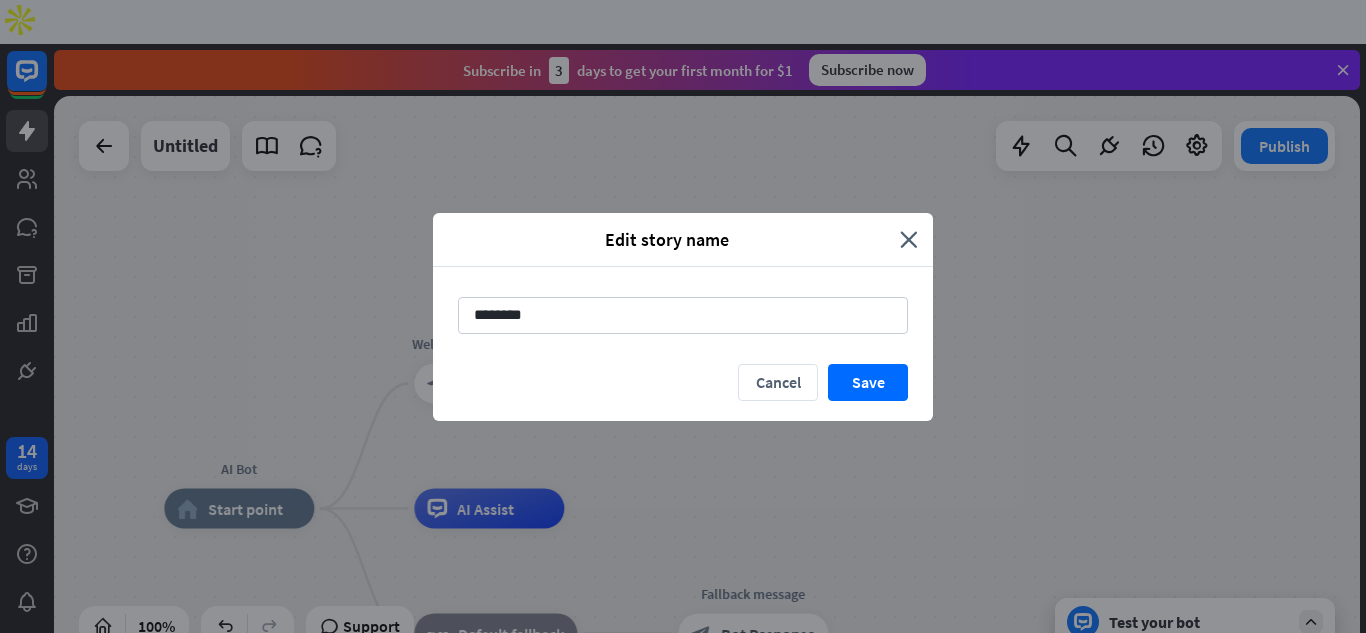 drag, startPoint x: 551, startPoint y: 319, endPoint x: 349, endPoint y: 326, distance: 202.12125 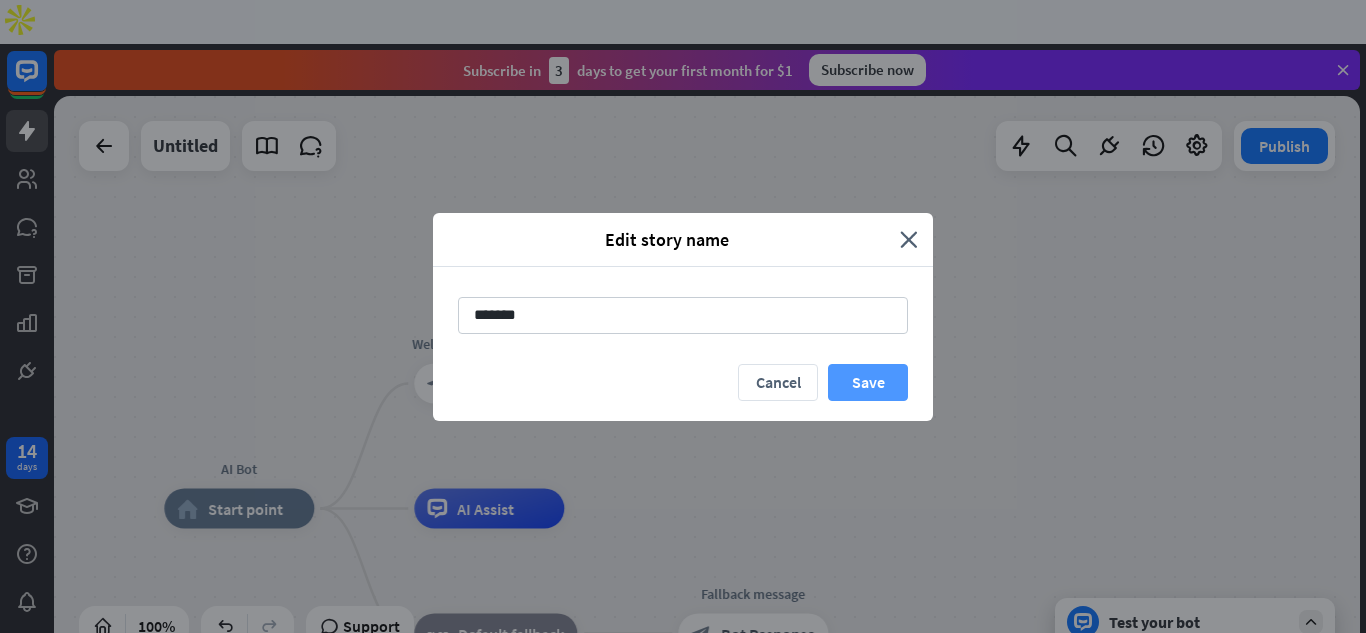 type on "*******" 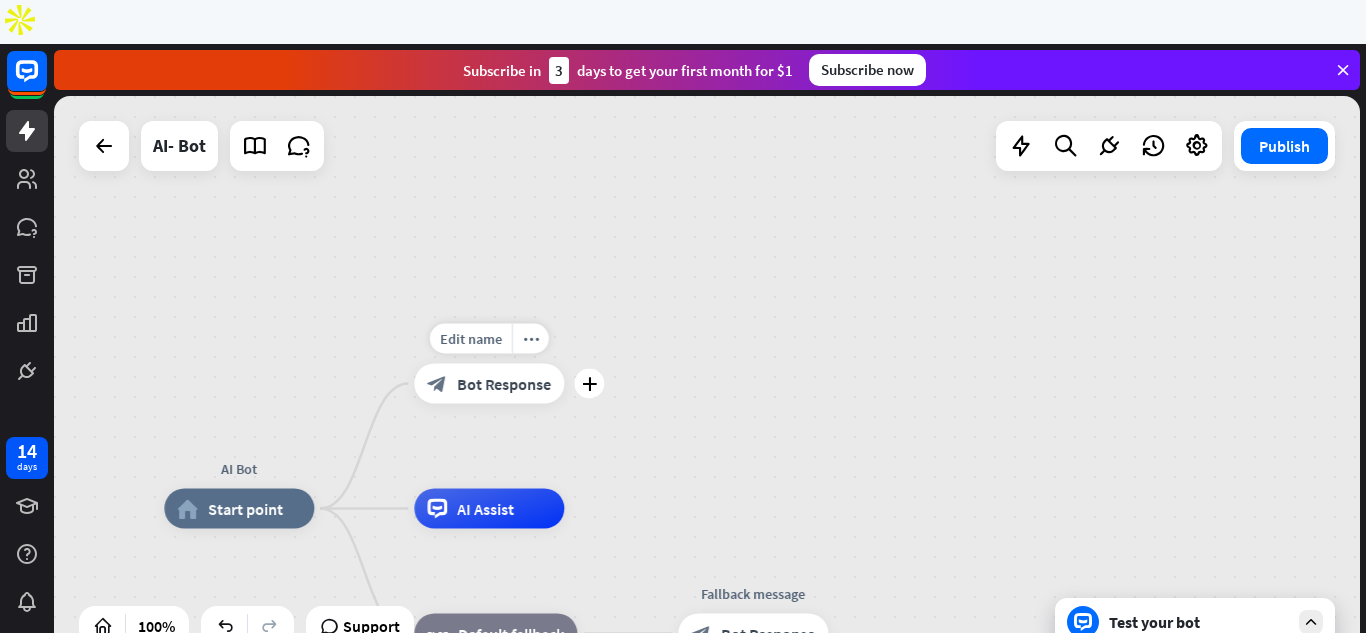 click on "Bot Response" at bounding box center (504, 384) 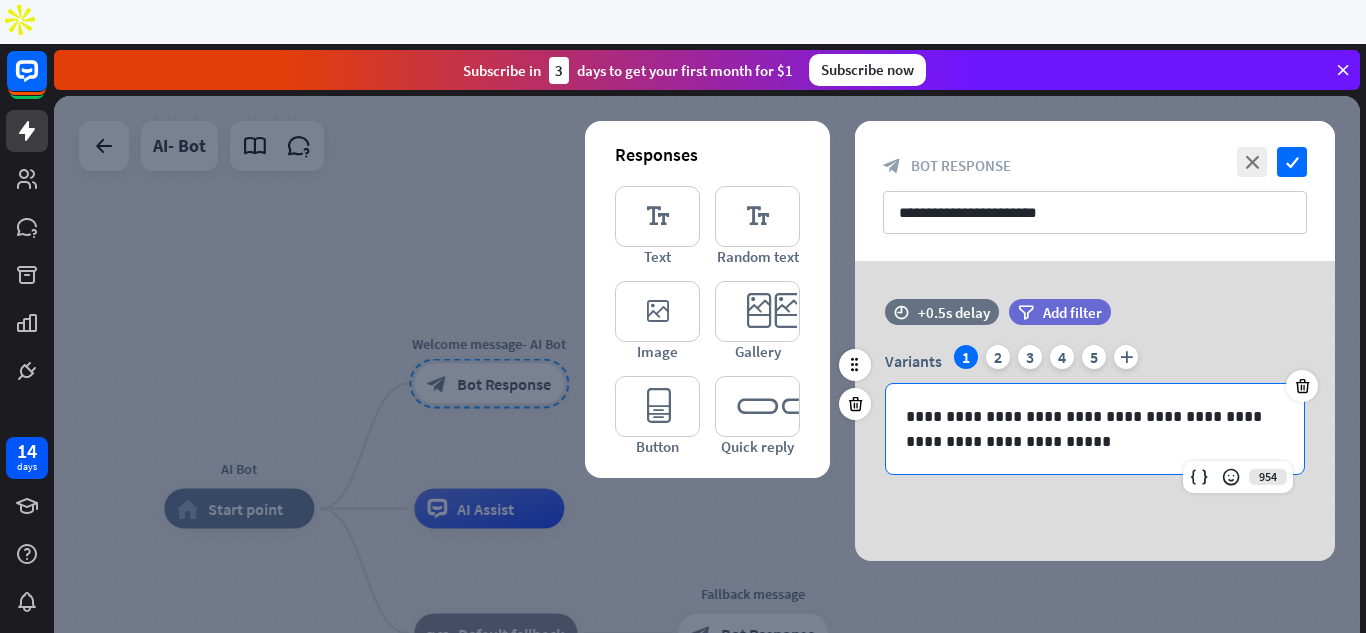 click on "**********" at bounding box center (1095, 429) 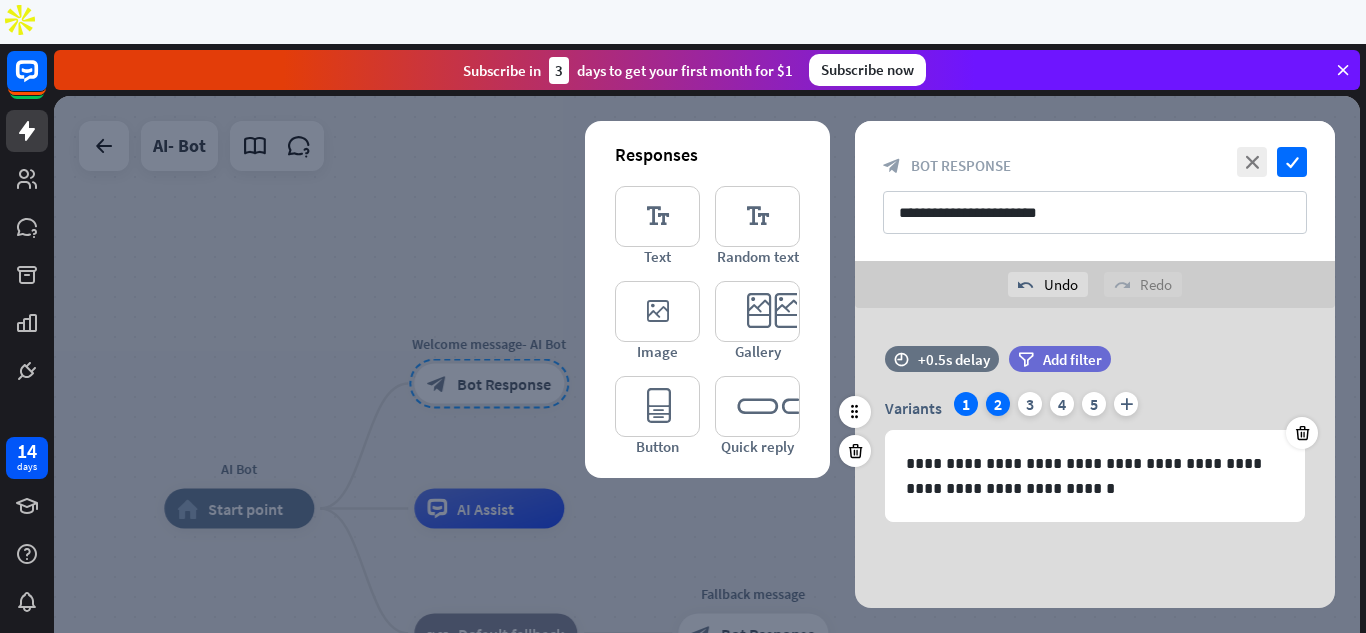 click on "2" at bounding box center [998, 404] 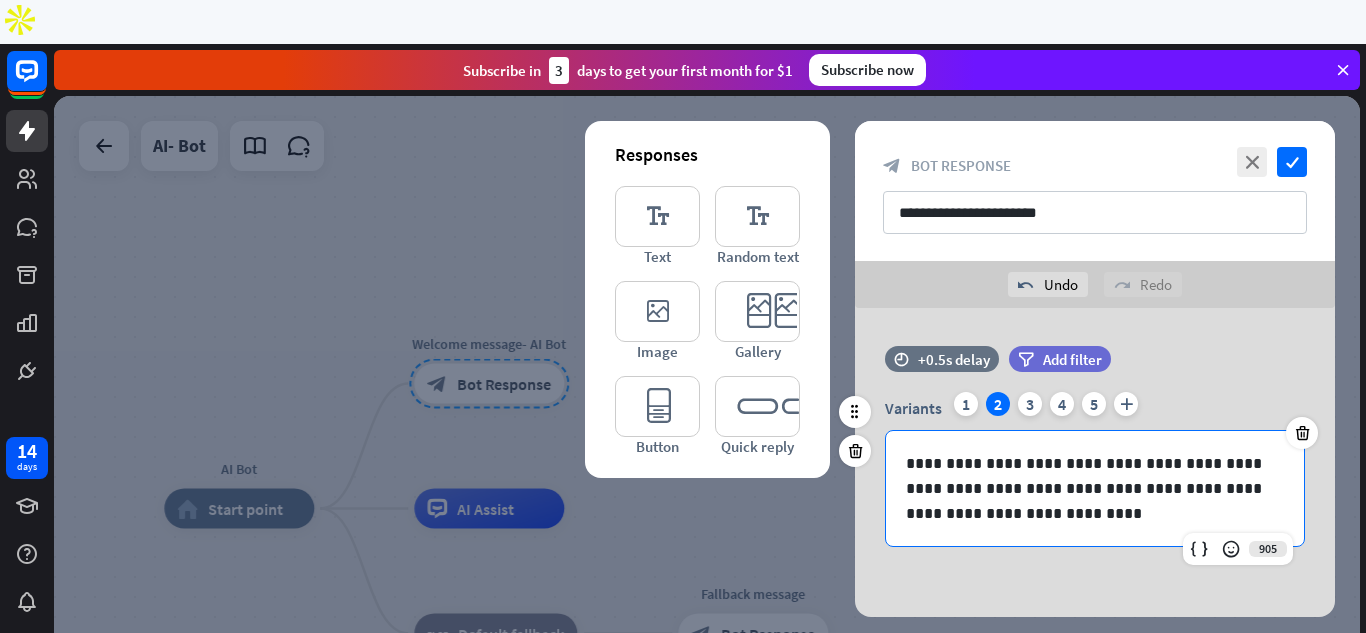 click on "**********" at bounding box center (1095, 488) 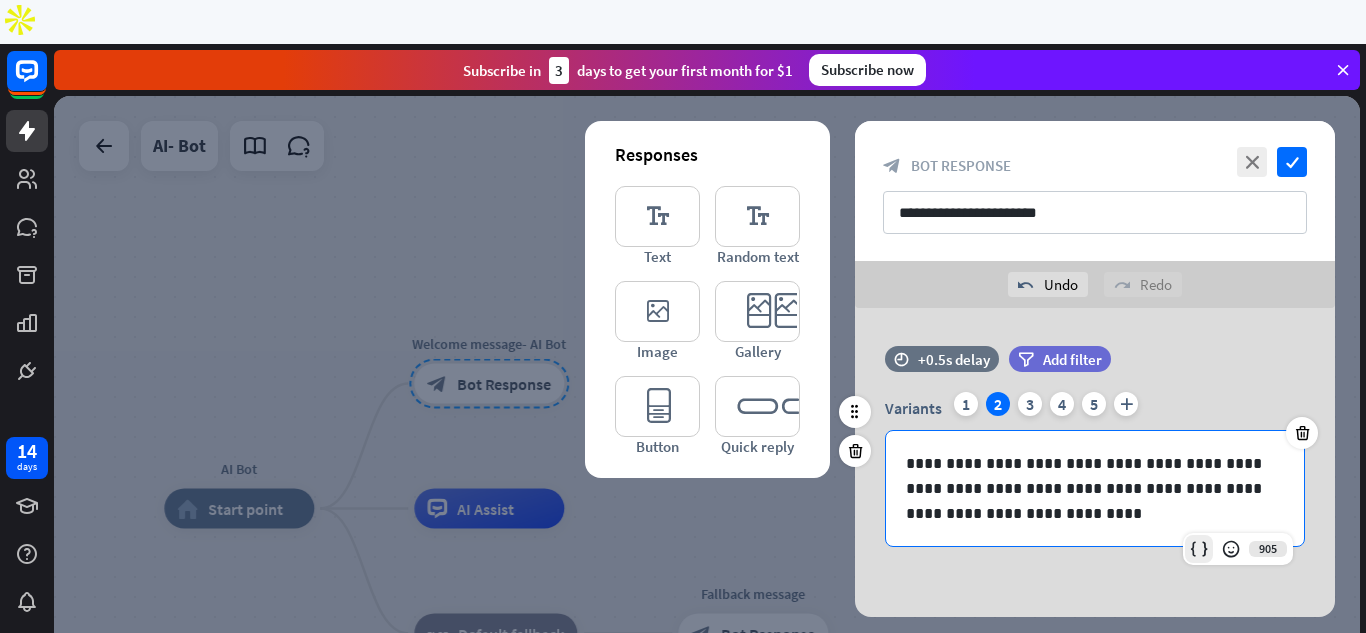 click at bounding box center (1199, 549) 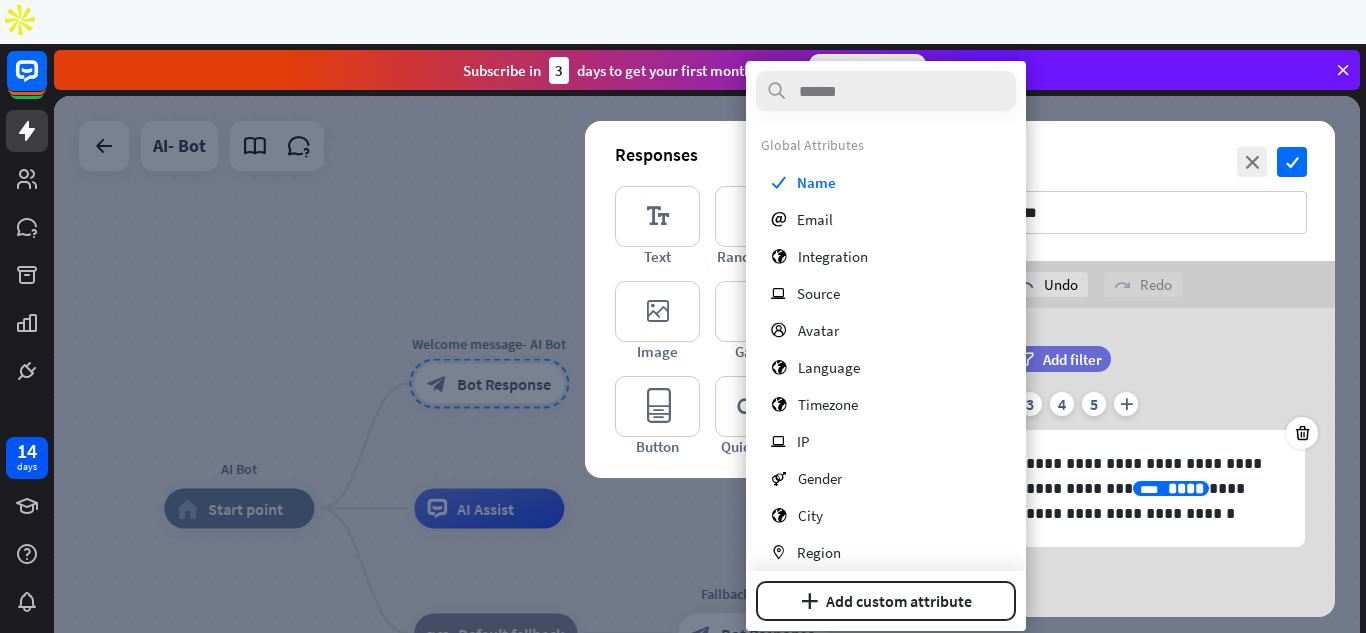 click on "filter   Add filter" at bounding box center (1110, 369) 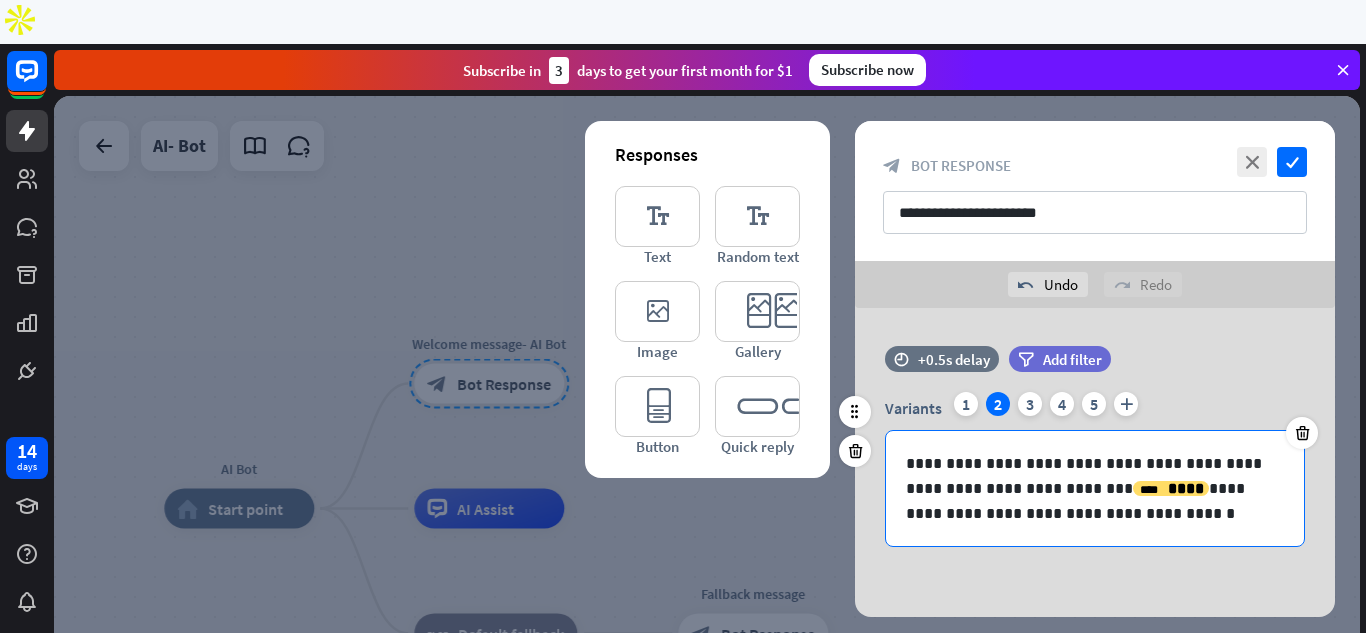 click on "**********" at bounding box center (1095, 488) 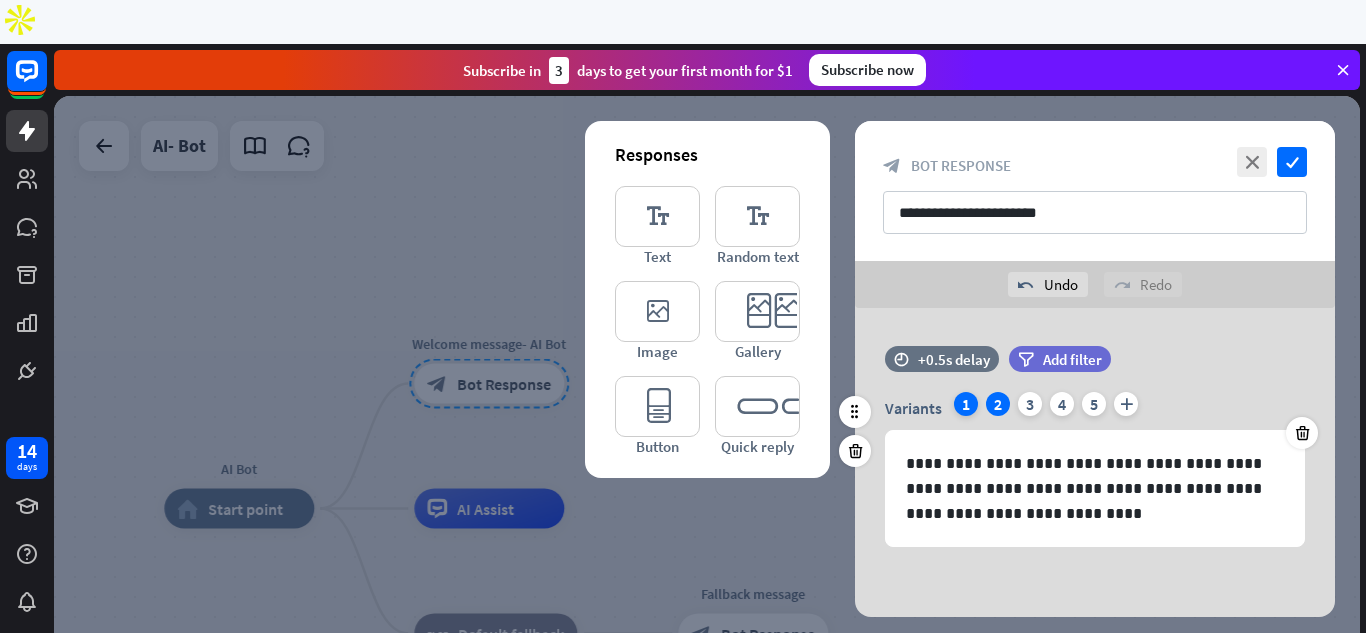 click on "1" at bounding box center (966, 404) 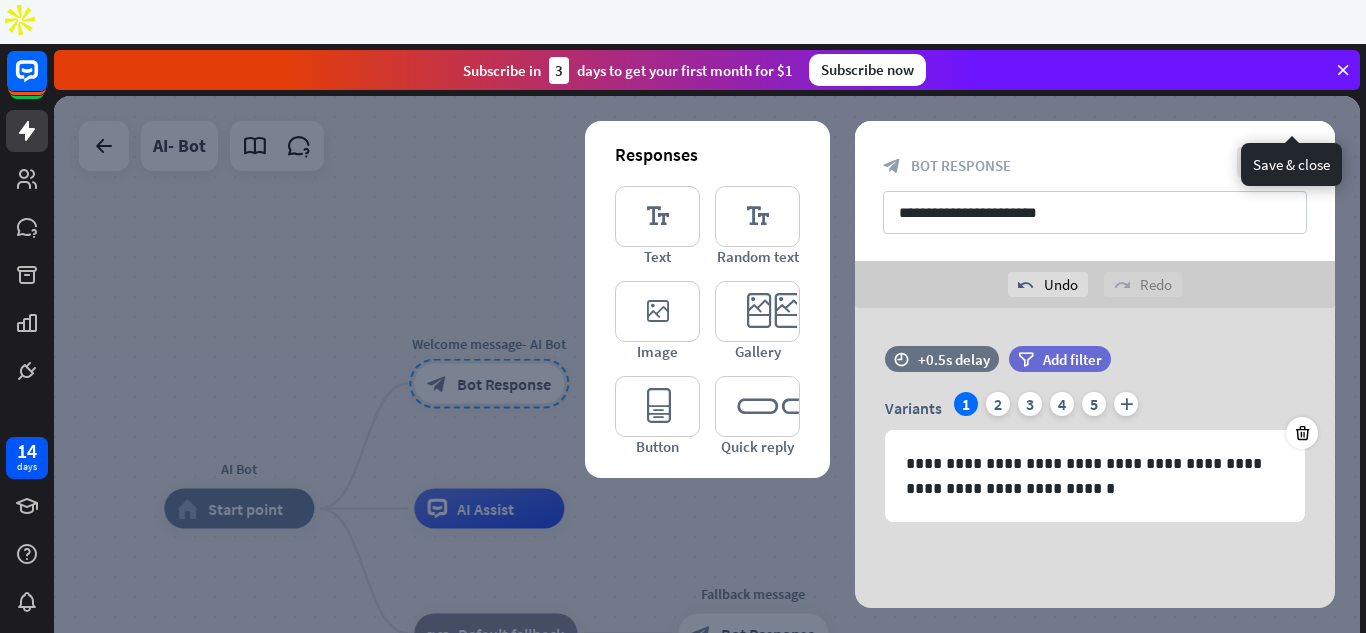 click on "check" at bounding box center [1292, 162] 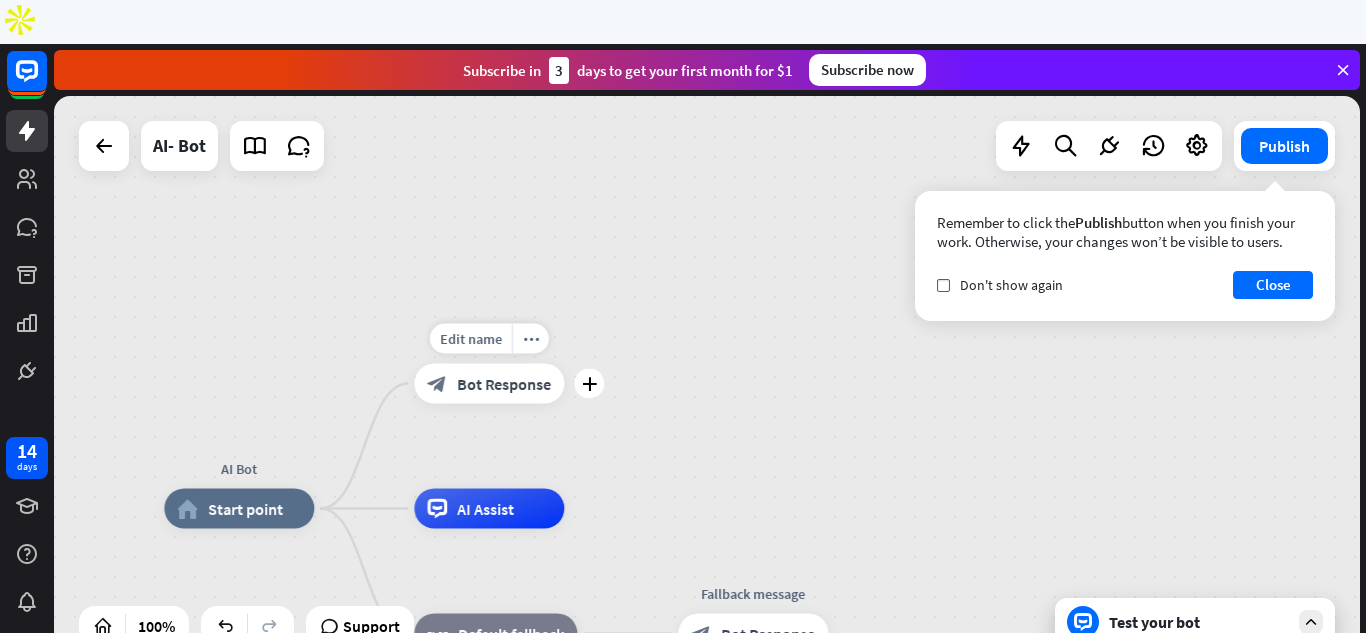 click on "Bot Response" at bounding box center [504, 384] 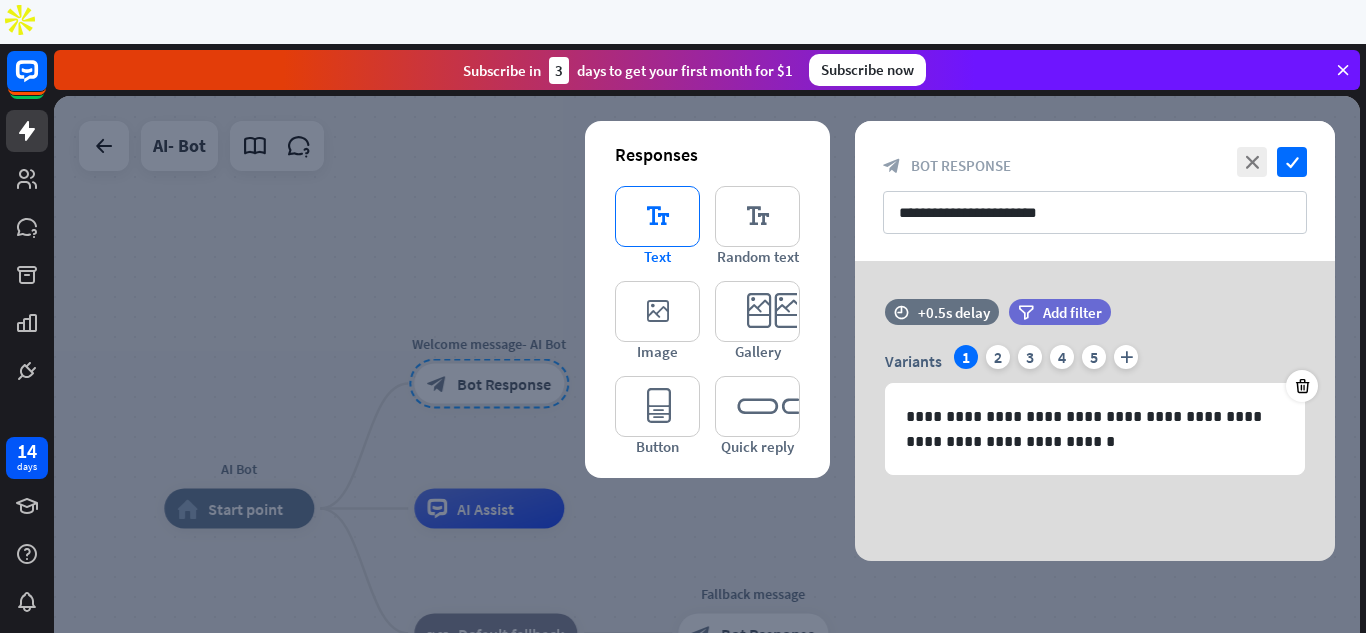 click on "editor_text" at bounding box center [657, 216] 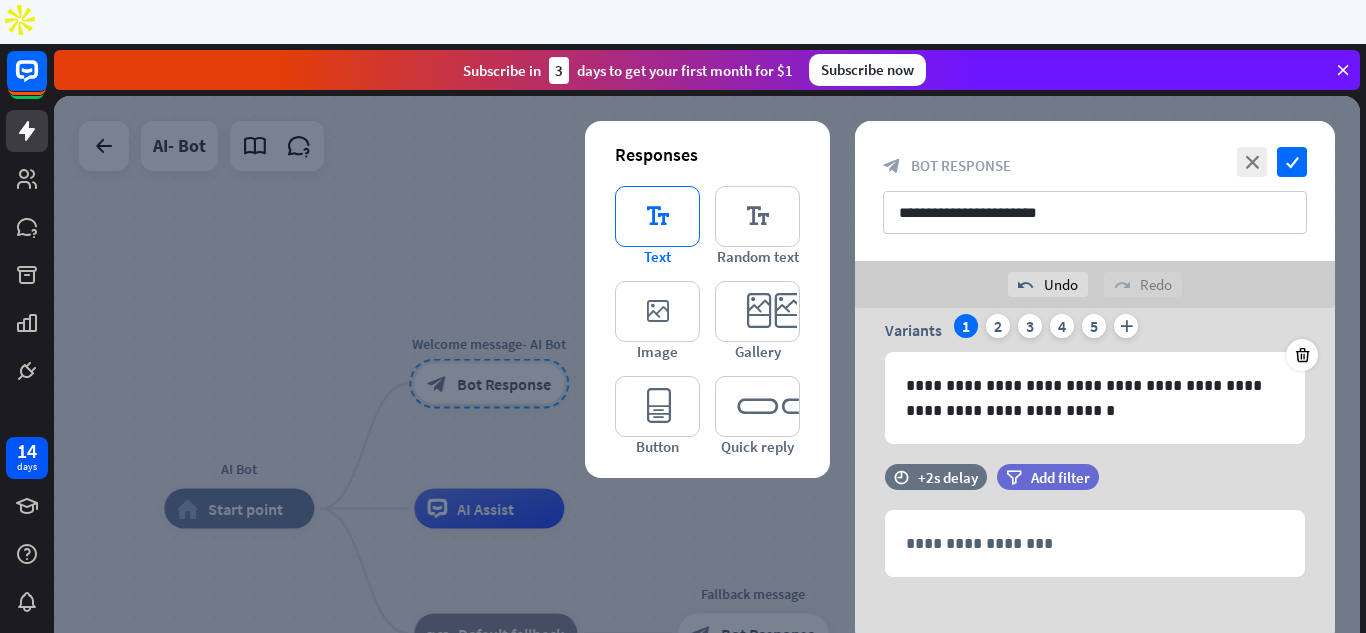 scroll, scrollTop: 79, scrollLeft: 0, axis: vertical 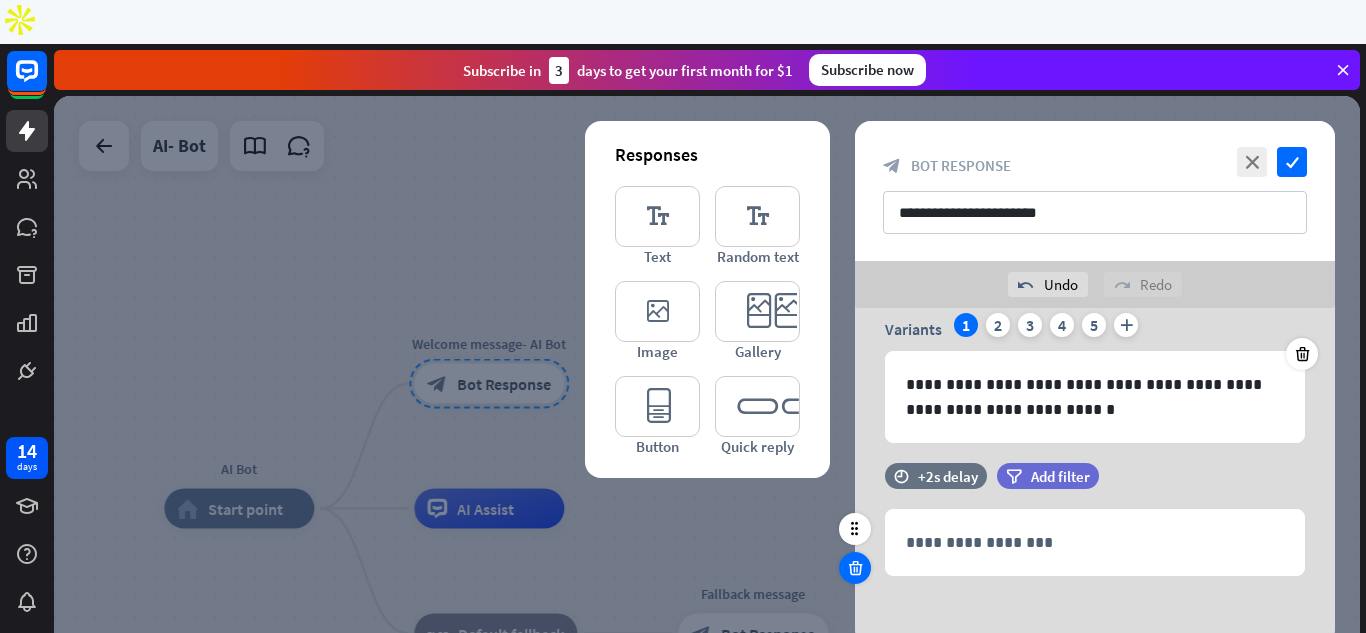 click at bounding box center [855, 568] 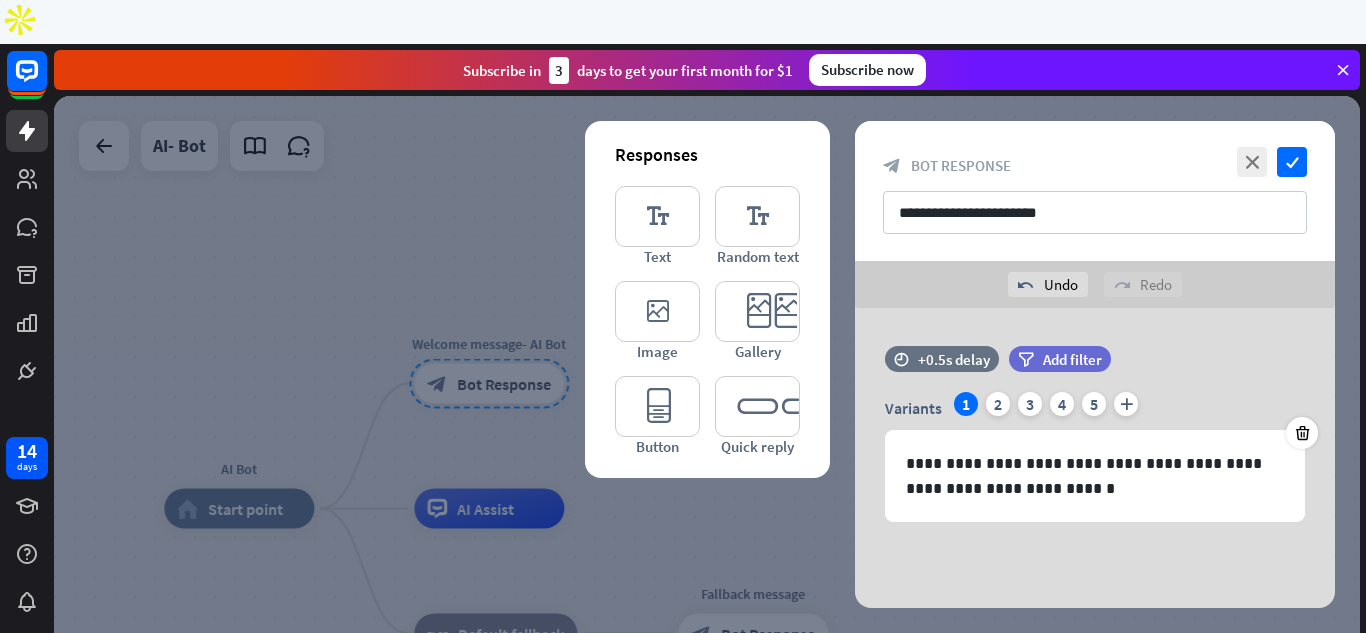 click at bounding box center [707, 383] 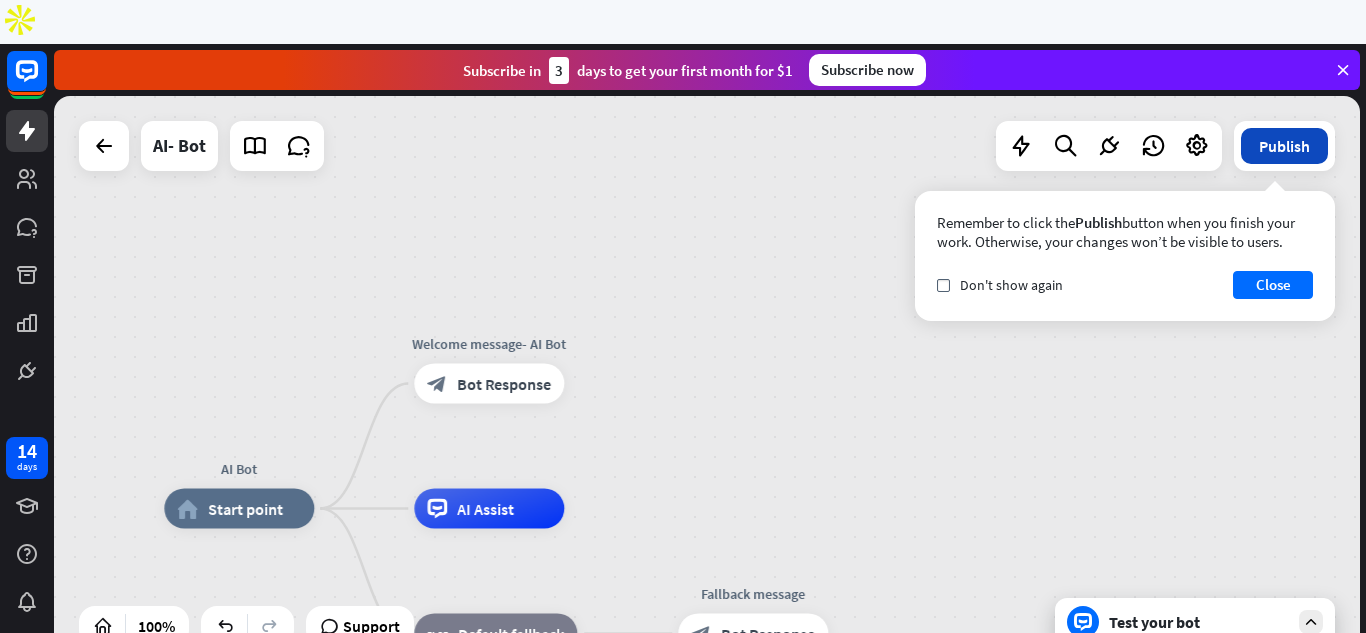 click on "Publish" at bounding box center [1284, 146] 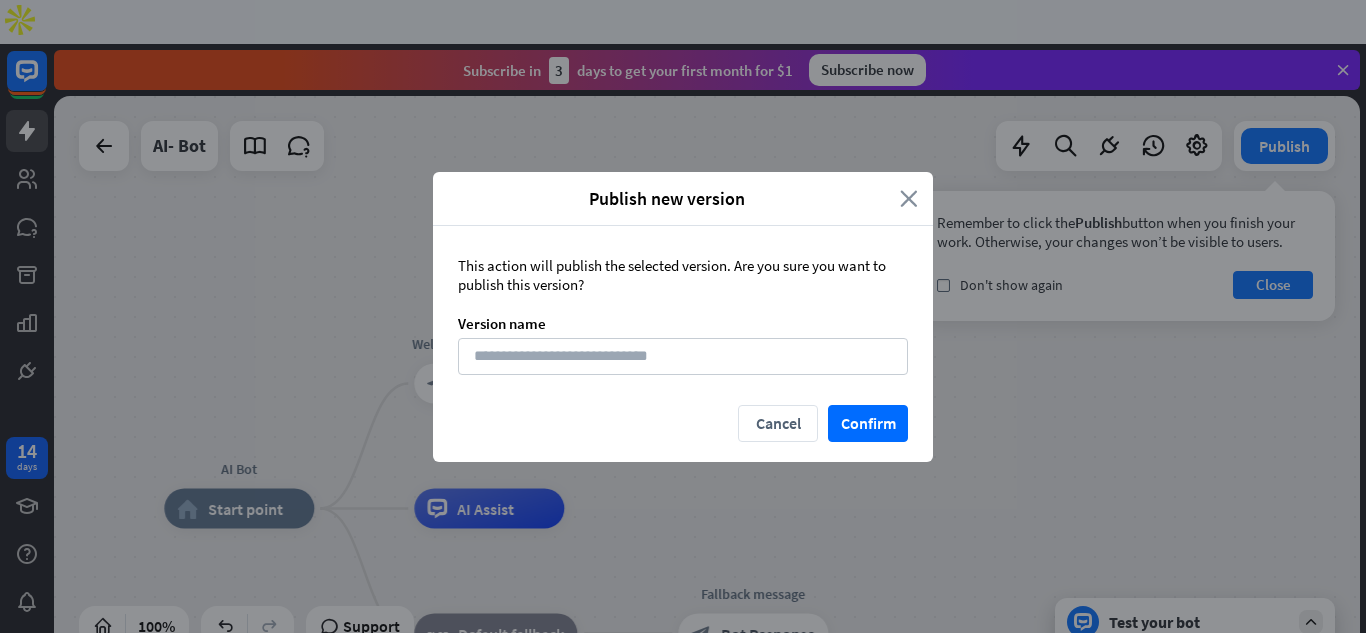 click on "close" at bounding box center [909, 198] 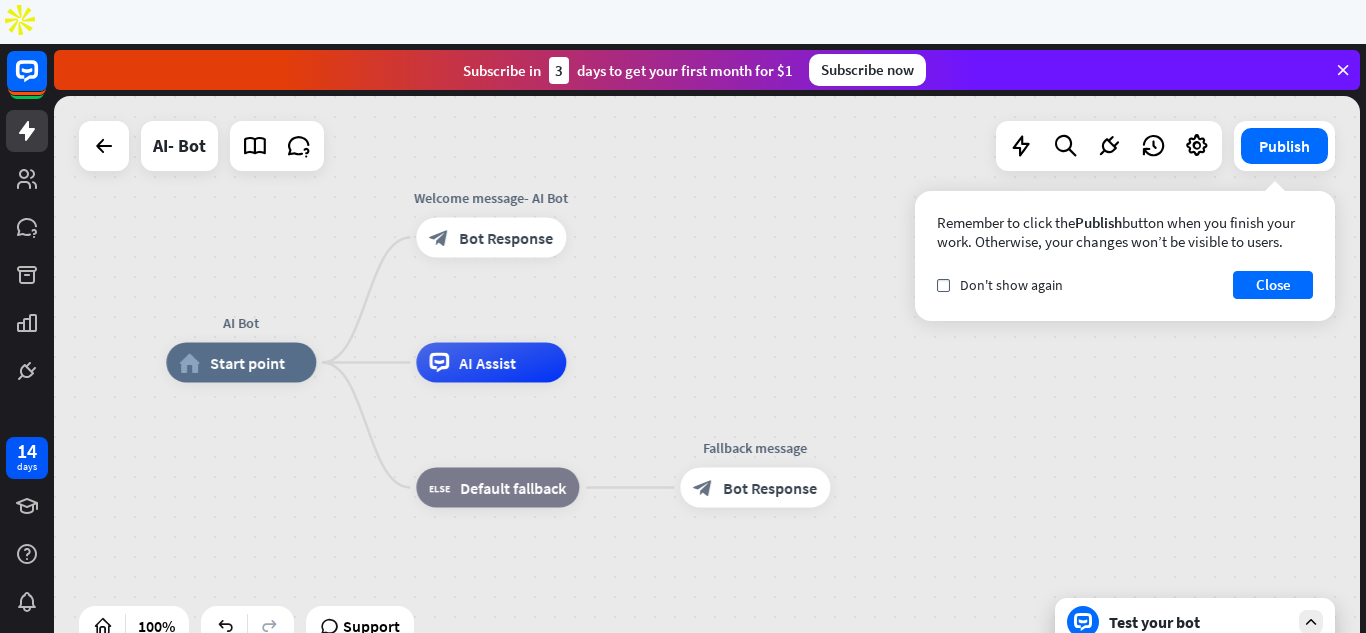 drag, startPoint x: 893, startPoint y: 440, endPoint x: 895, endPoint y: 294, distance: 146.0137 